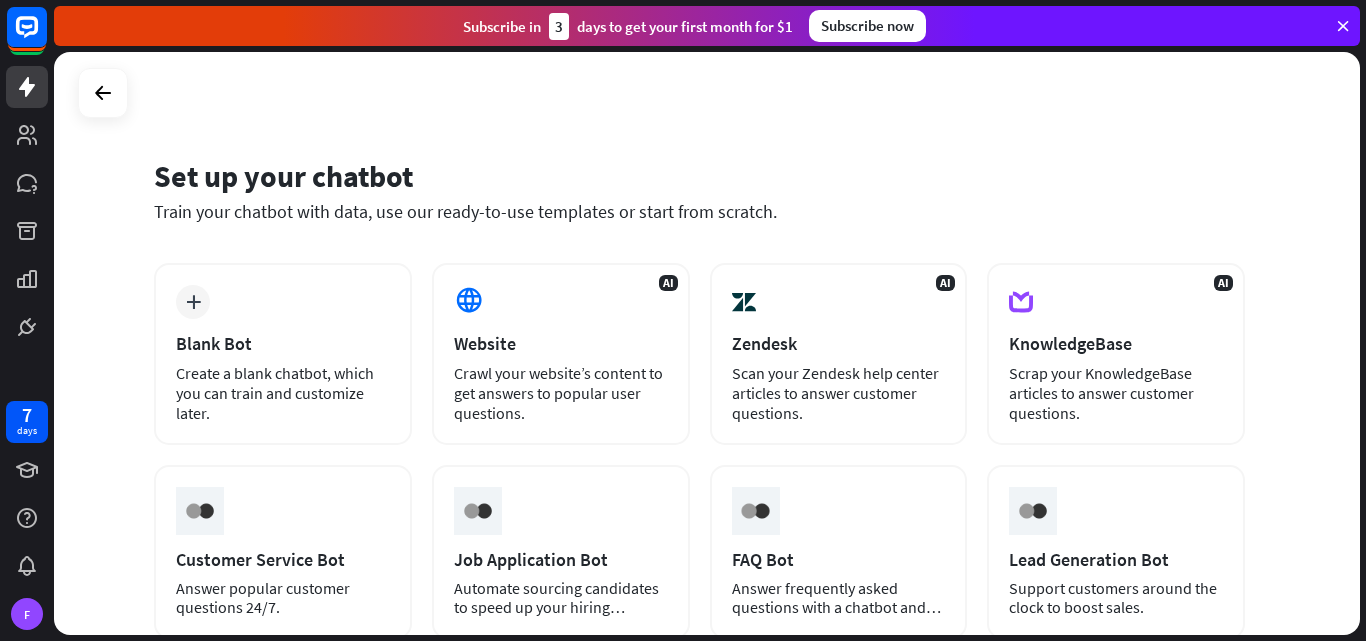 scroll, scrollTop: 0, scrollLeft: 0, axis: both 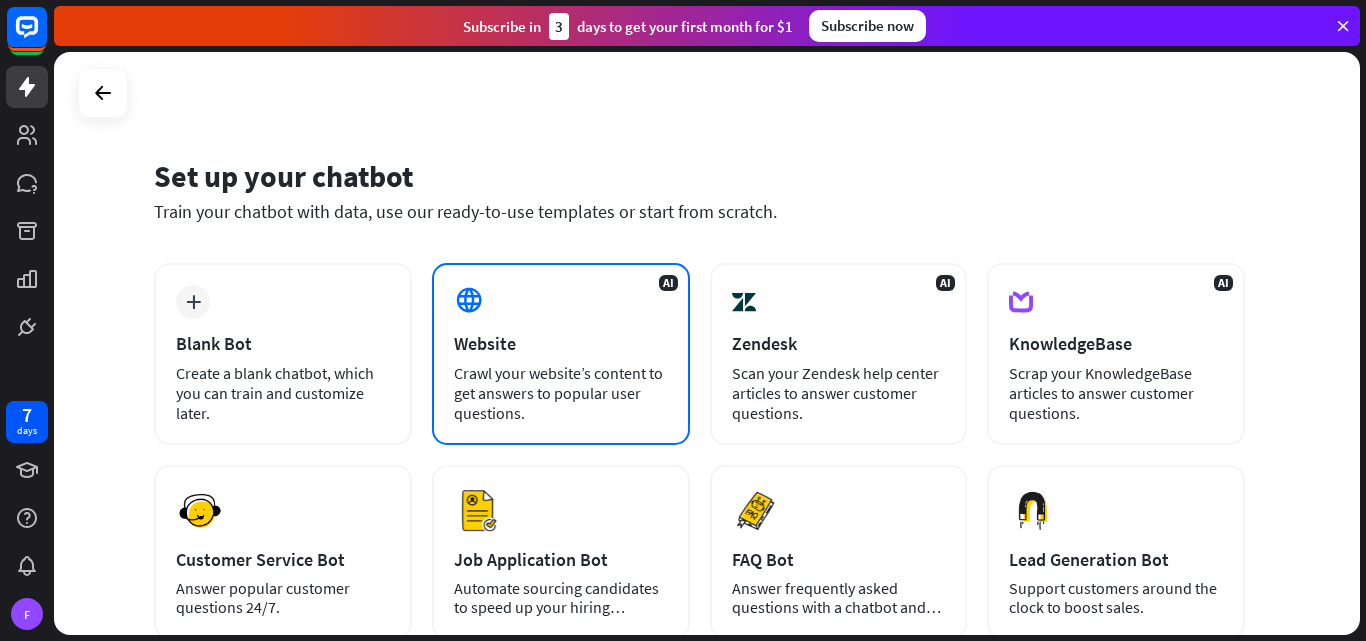 click on "AI     Website
Crawl your website’s content to get answers to
popular user questions." at bounding box center [561, 354] 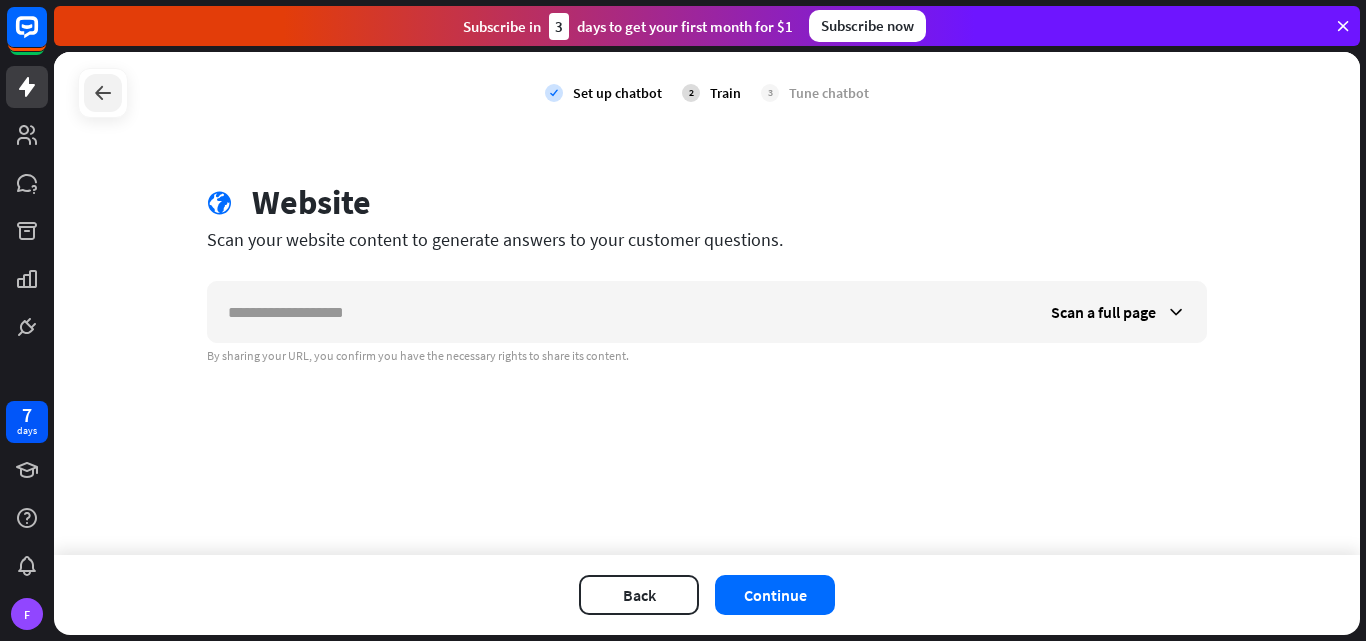 click at bounding box center [103, 93] 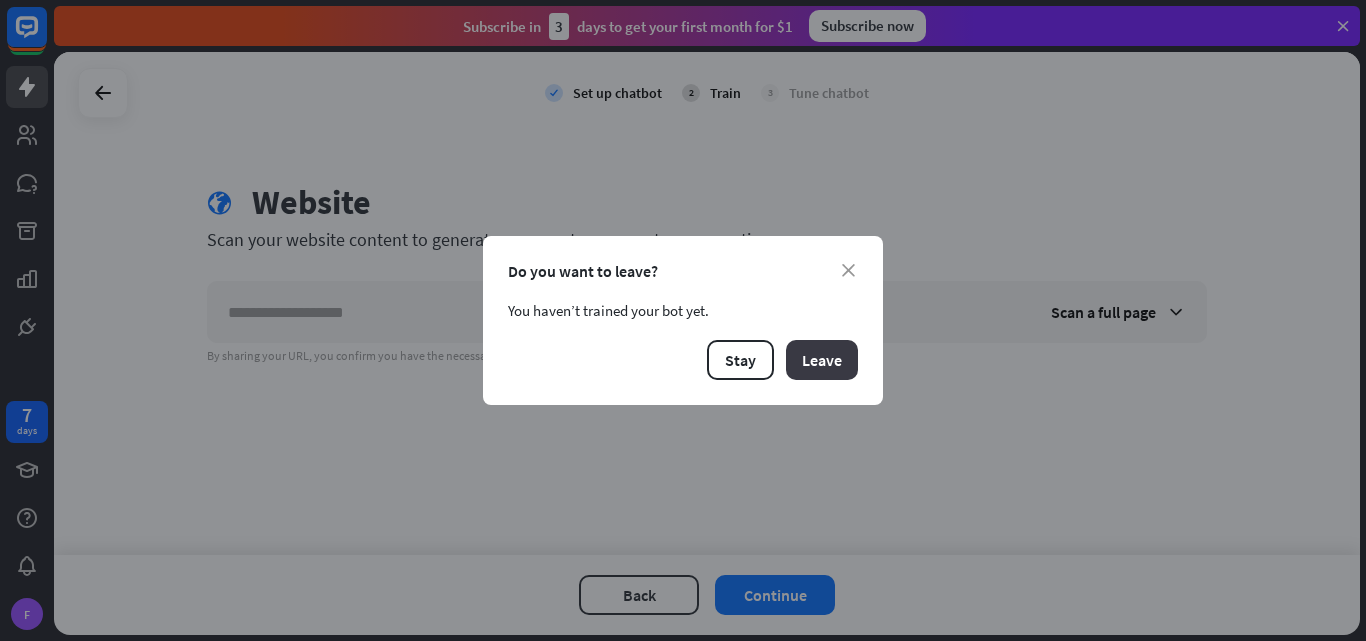 click on "Leave" at bounding box center [822, 360] 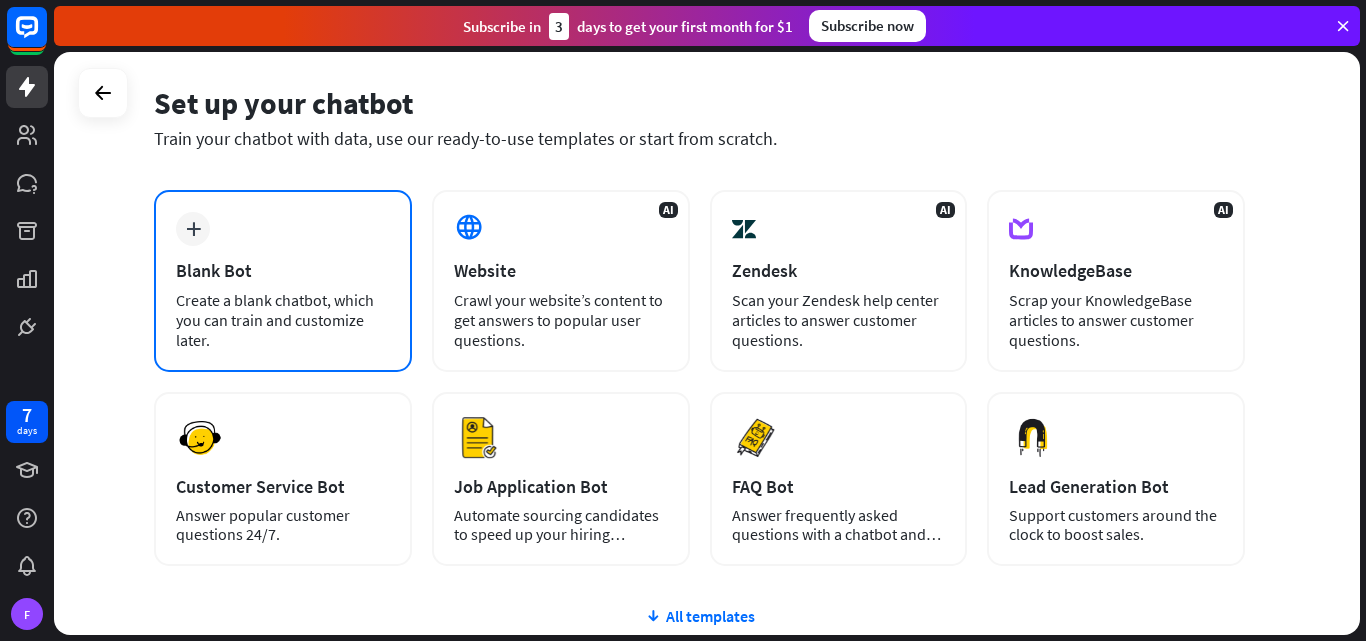 scroll, scrollTop: 75, scrollLeft: 0, axis: vertical 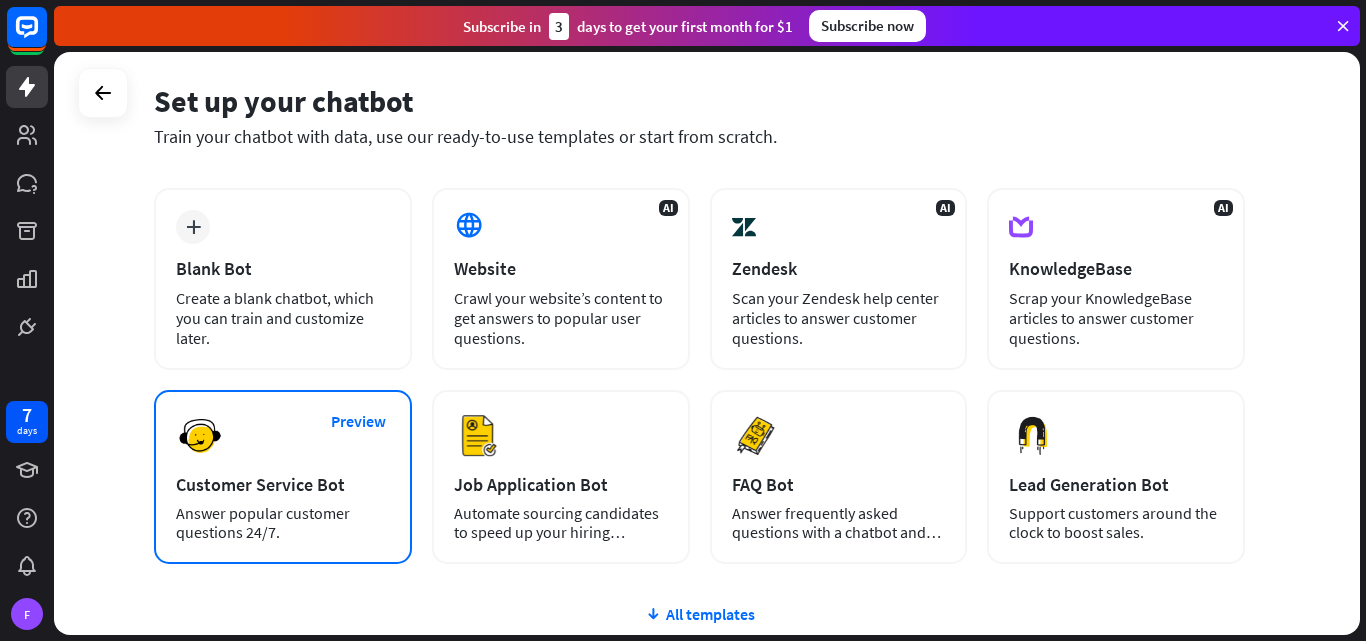 click on "Customer Service Bot" at bounding box center [283, 484] 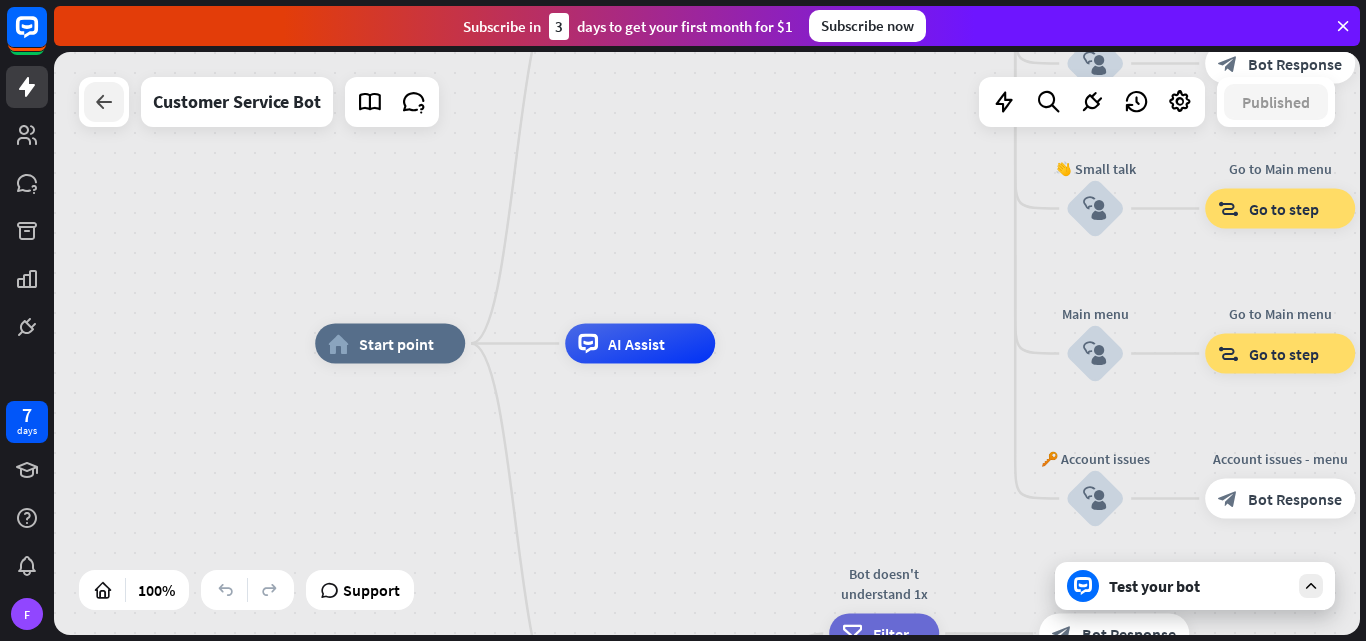 click at bounding box center [104, 102] 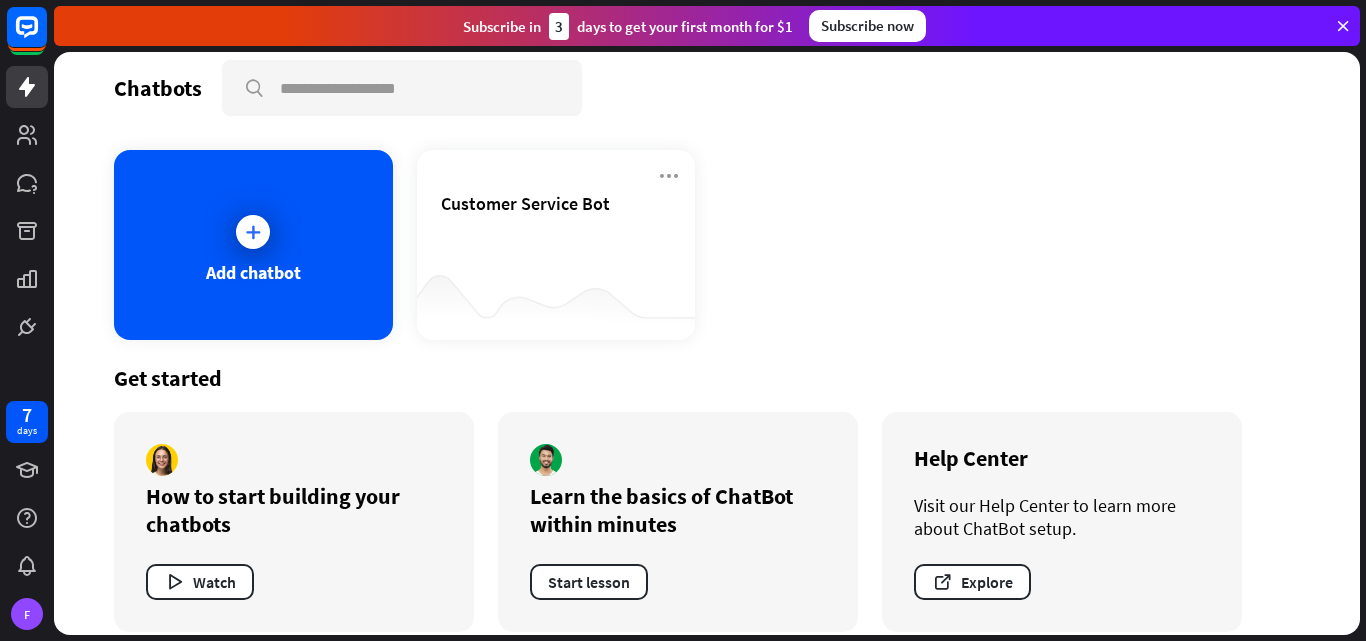 scroll, scrollTop: 0, scrollLeft: 0, axis: both 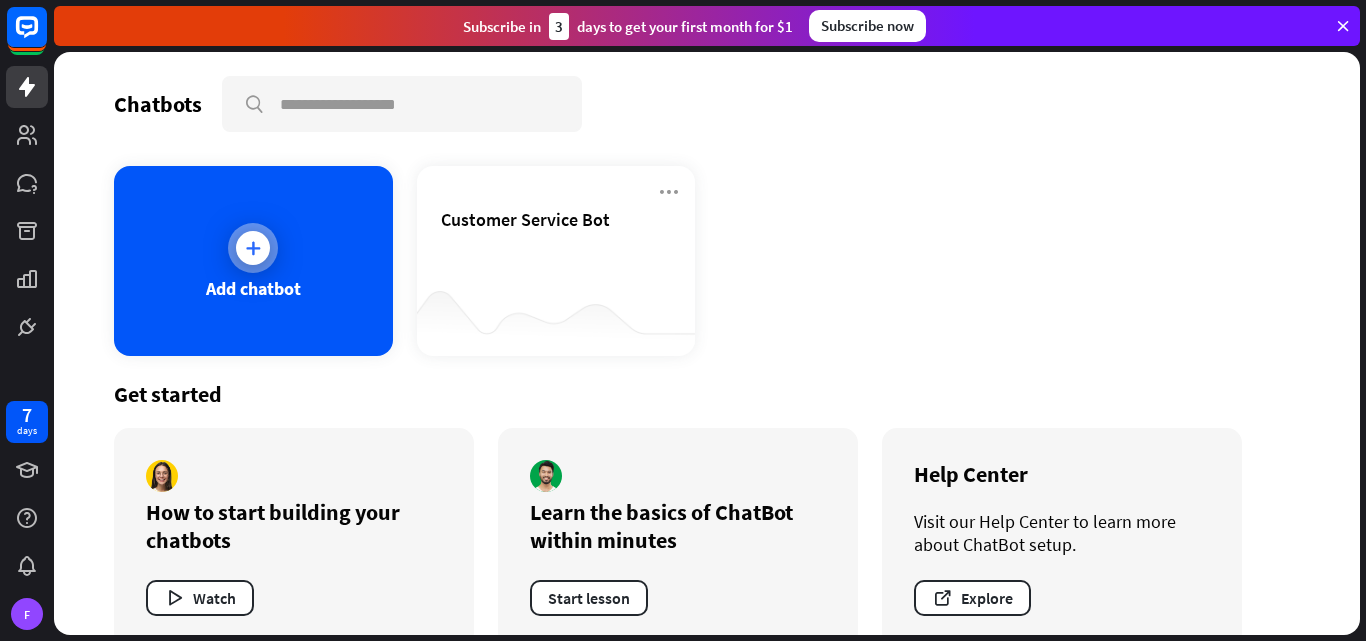 click on "Add chatbot" at bounding box center [253, 261] 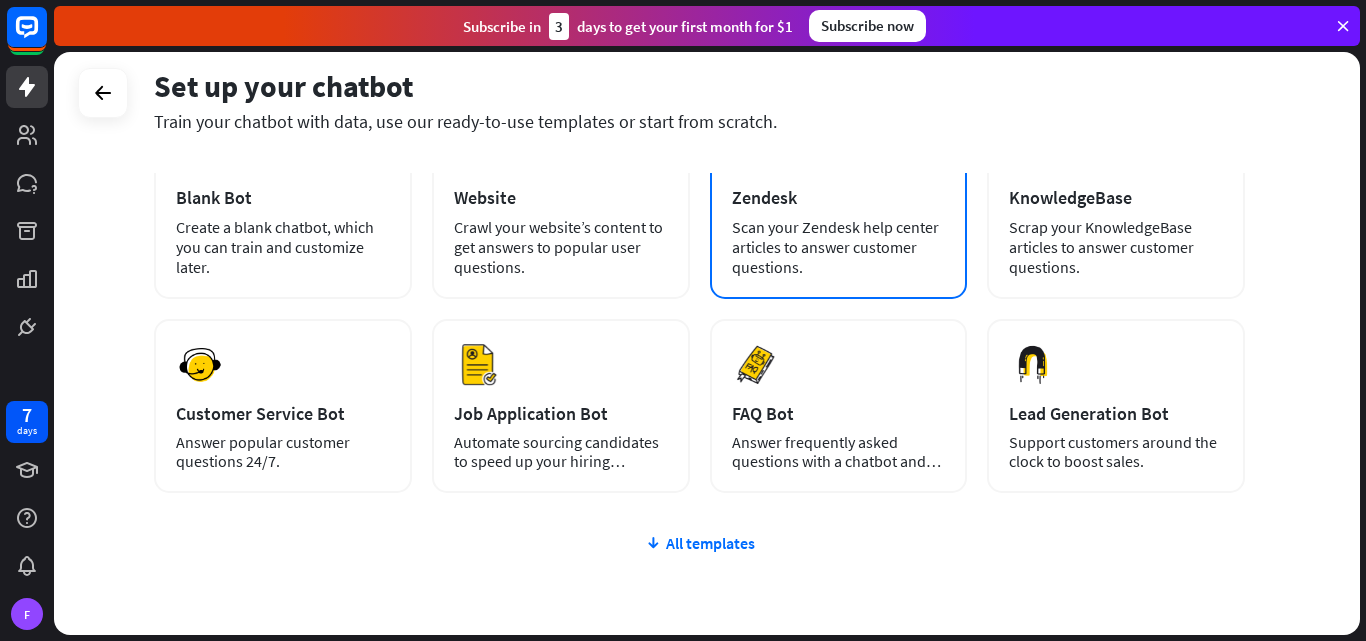 scroll, scrollTop: 145, scrollLeft: 0, axis: vertical 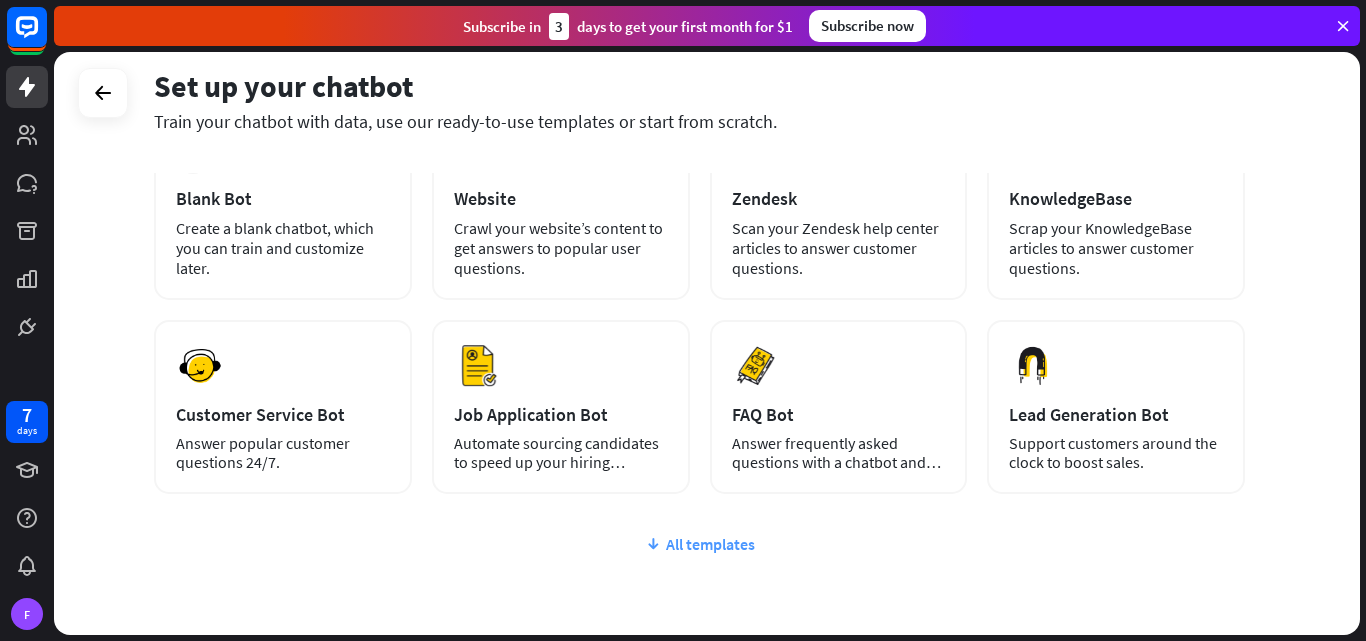 click on "All templates" at bounding box center (699, 544) 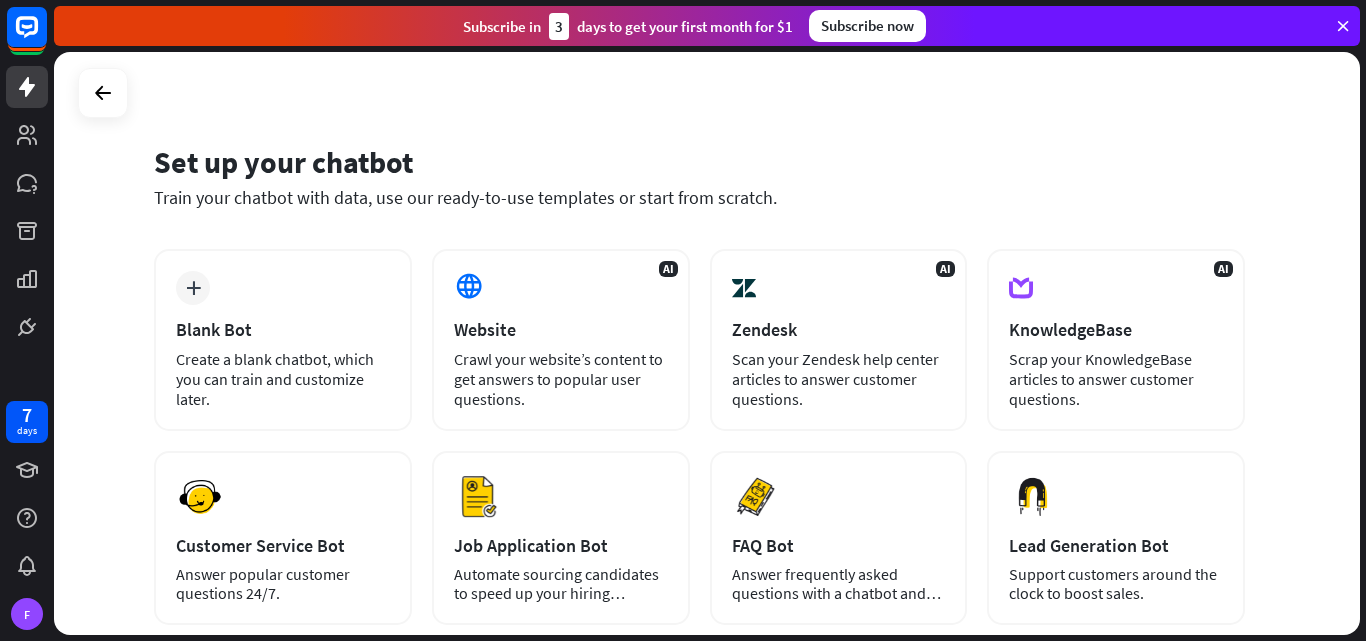 scroll, scrollTop: 0, scrollLeft: 0, axis: both 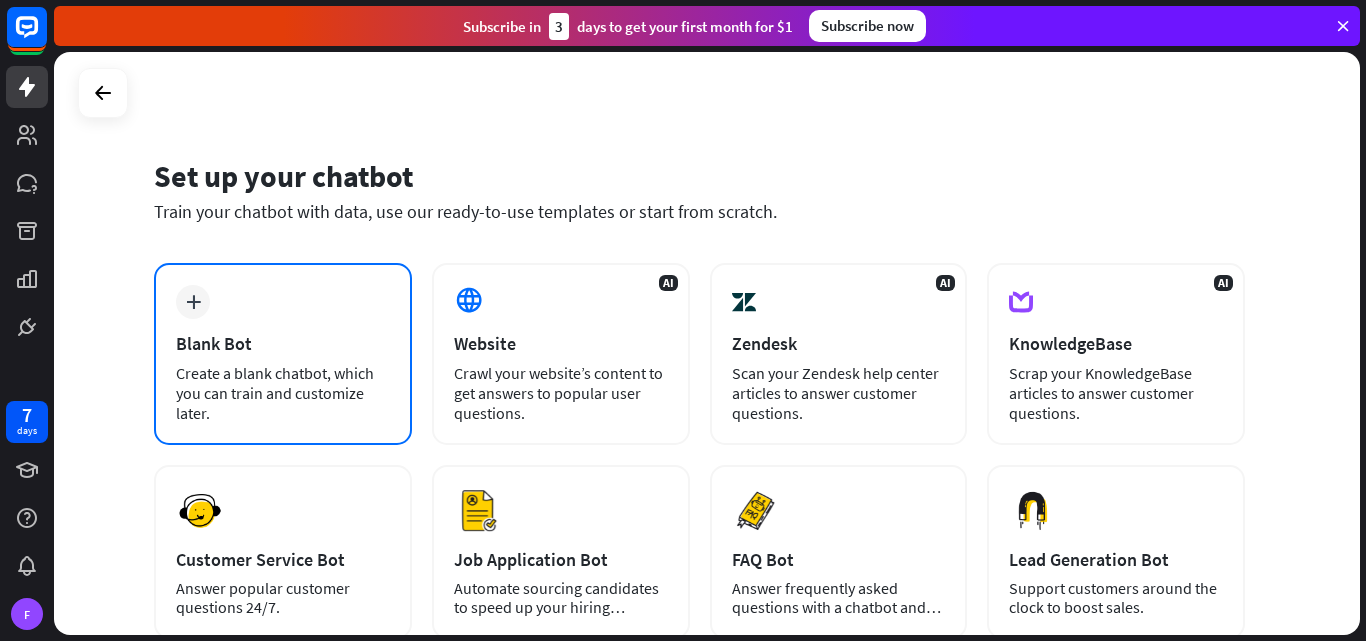 click on "Create a blank chatbot, which you can train and
customize later." at bounding box center [283, 393] 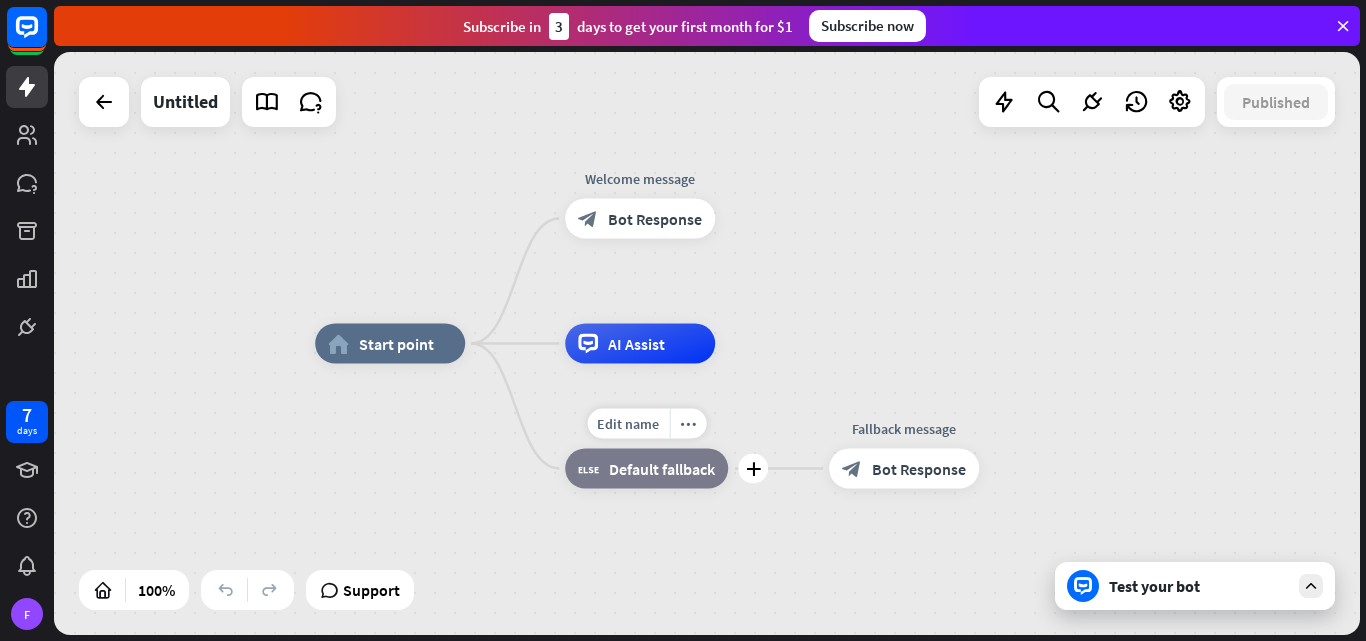 click on "Default fallback" at bounding box center [662, 469] 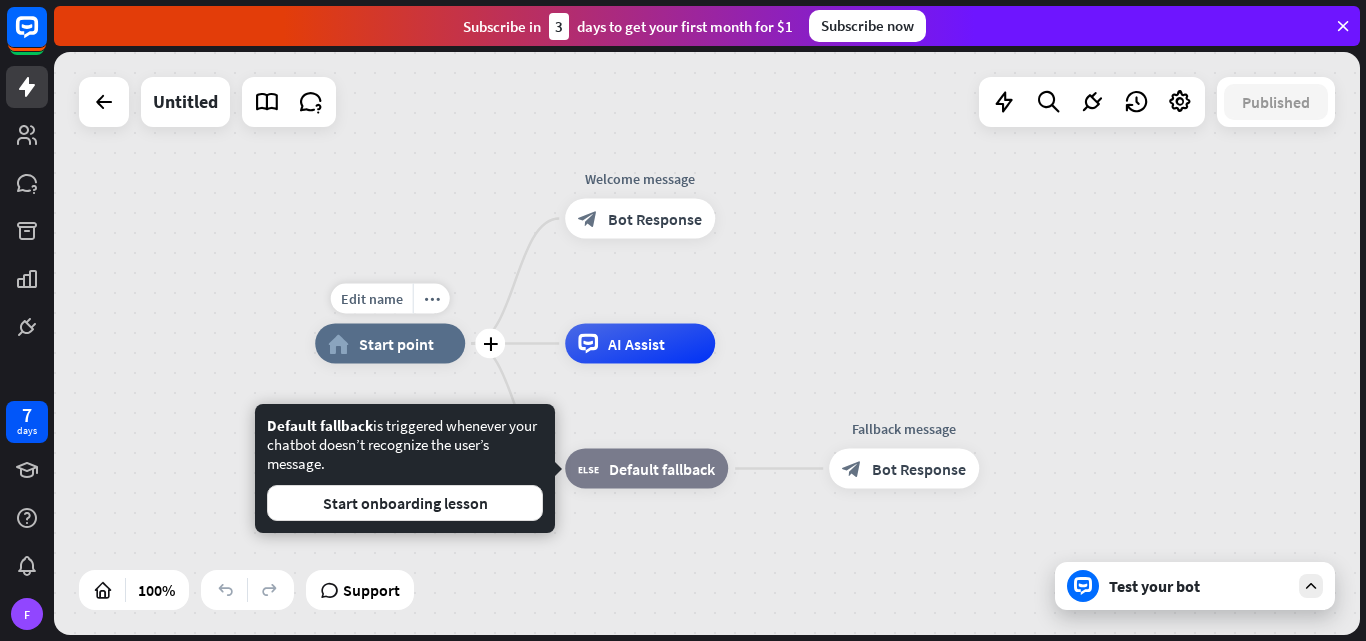 click on "Start point" at bounding box center (396, 344) 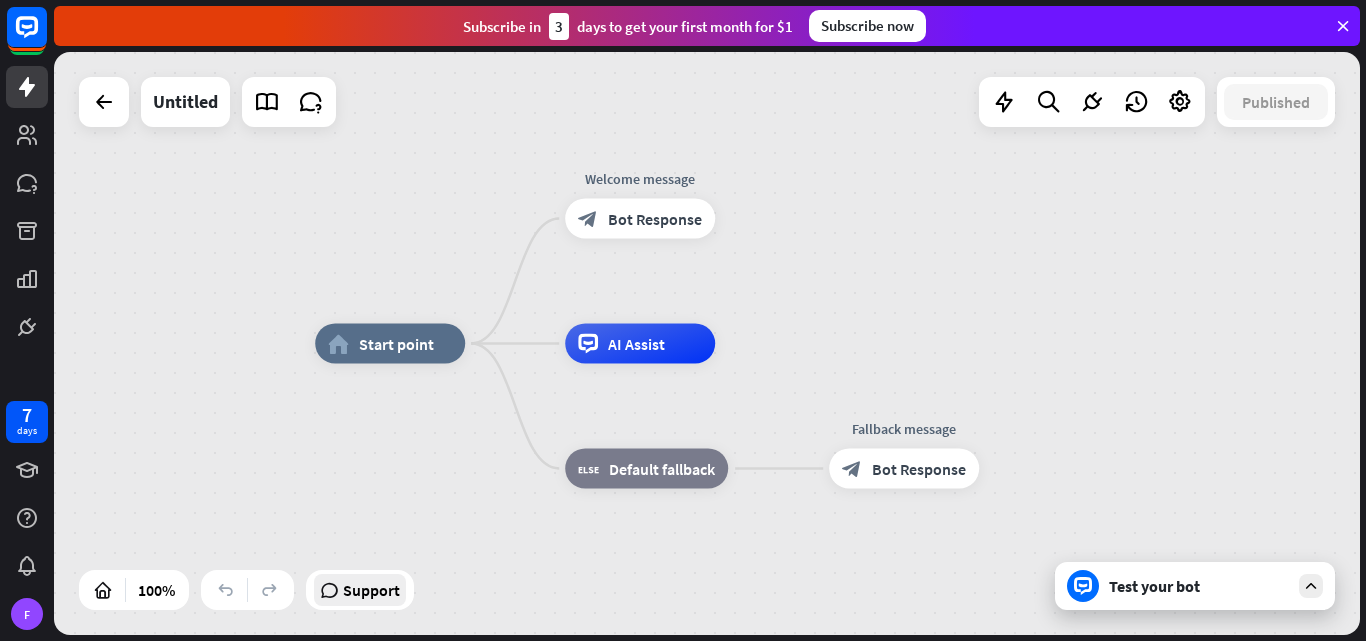 click on "Support" at bounding box center (371, 590) 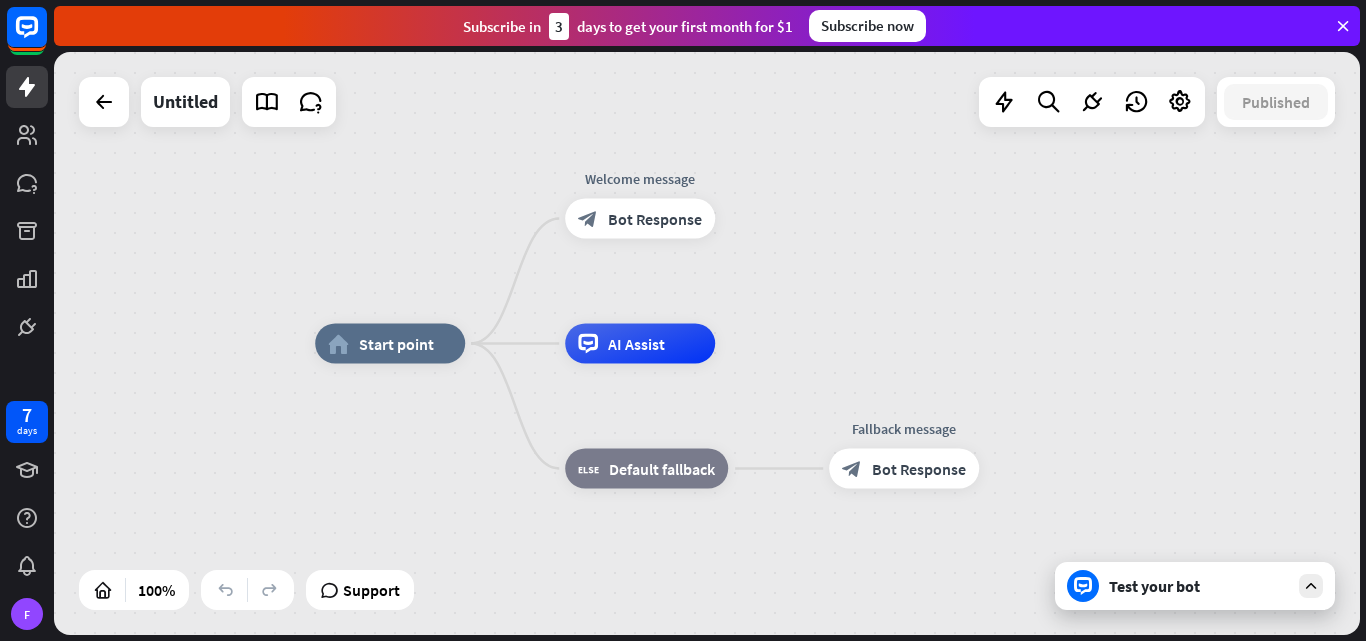 click on "Test your bot" at bounding box center (1195, 586) 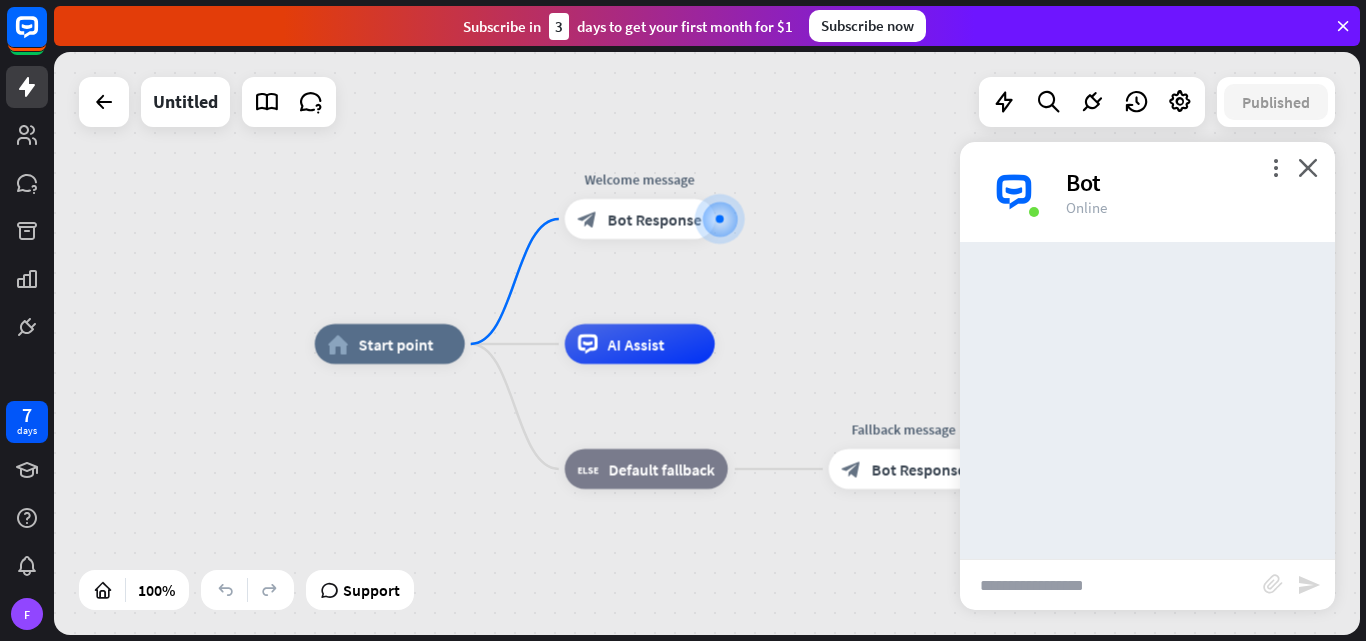 click at bounding box center (1111, 585) 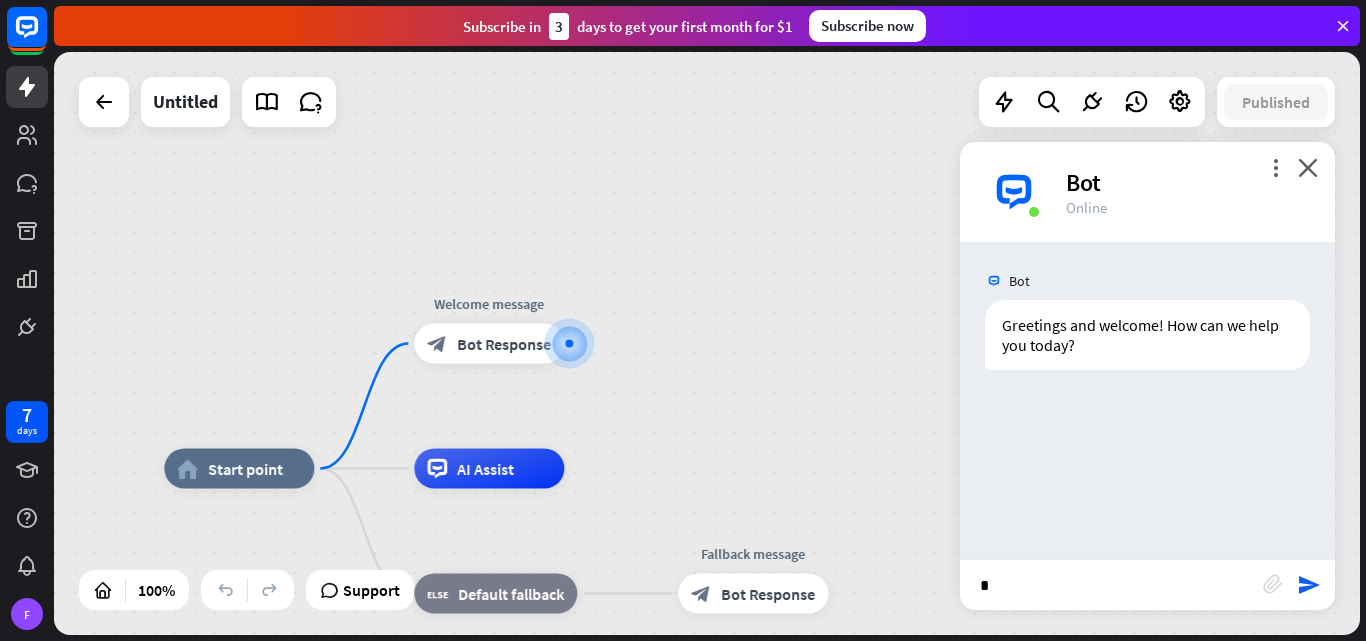 type on "**" 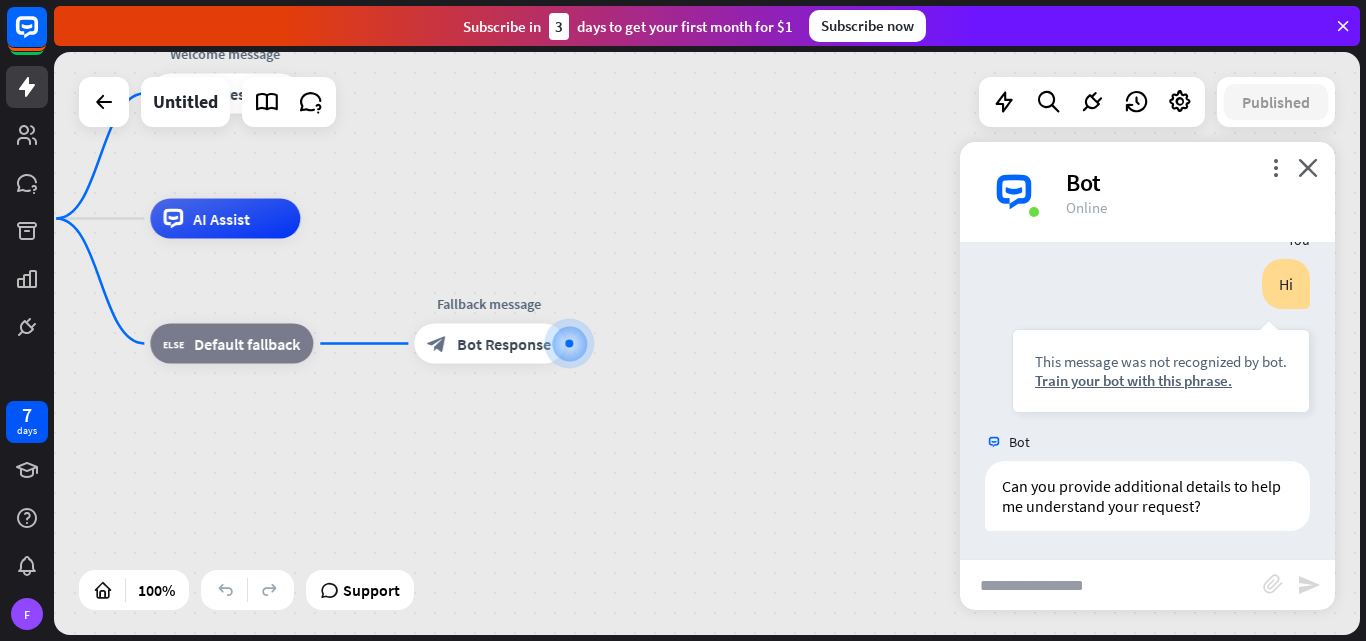 scroll, scrollTop: 161, scrollLeft: 0, axis: vertical 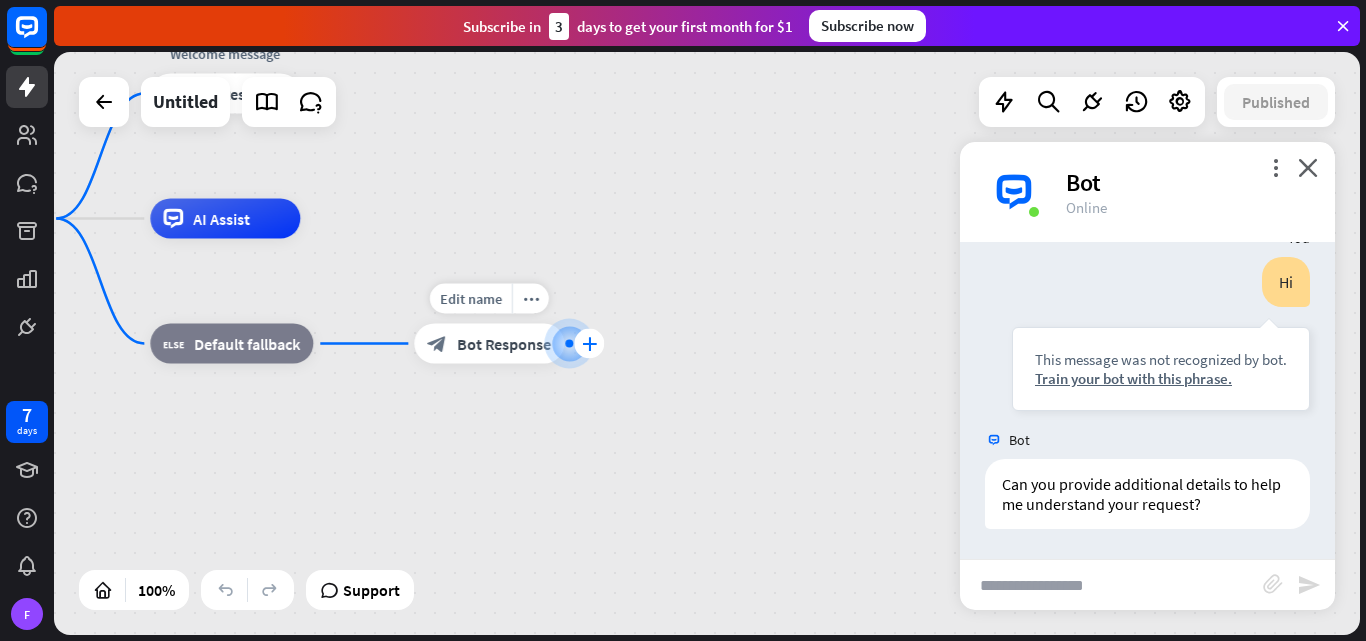 click on "plus" at bounding box center [589, 344] 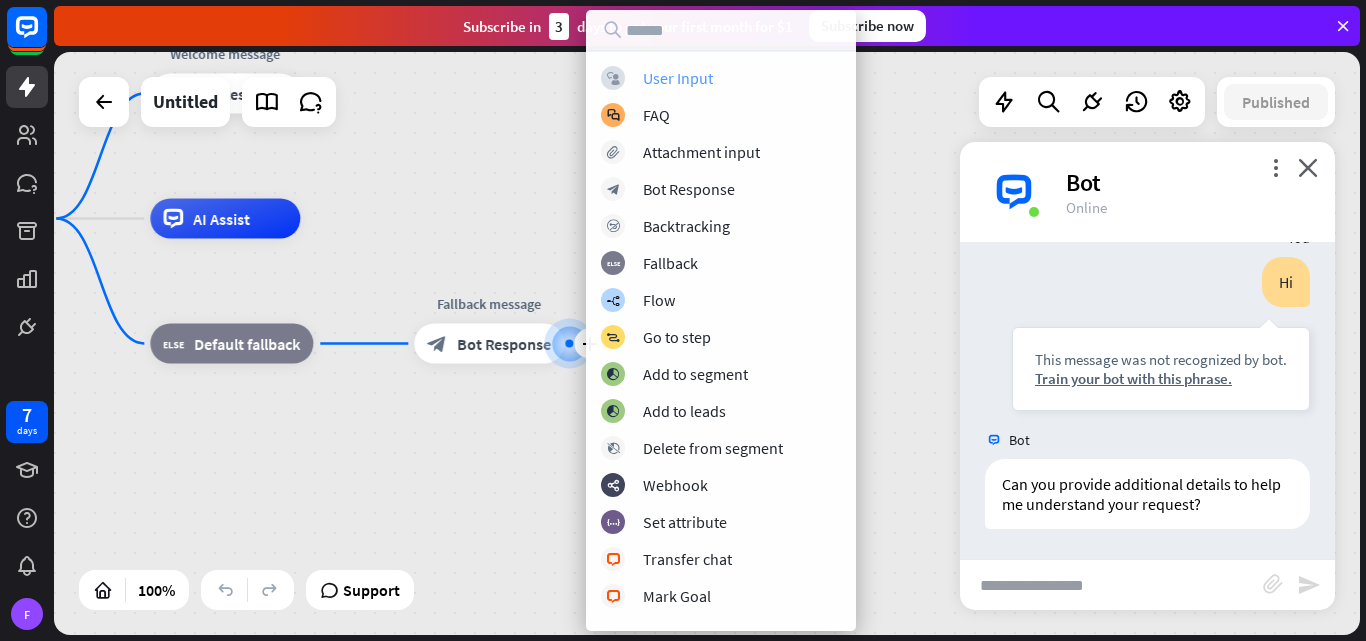 click on "User Input" at bounding box center [678, 78] 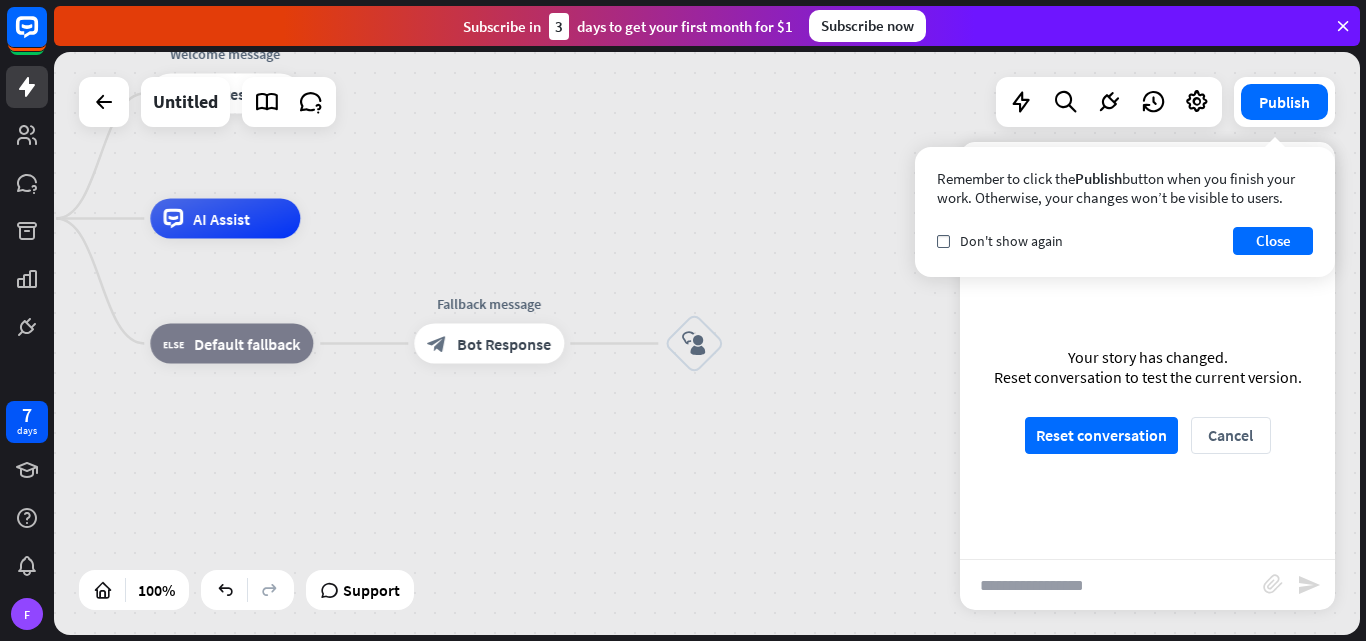 click at bounding box center (1111, 585) 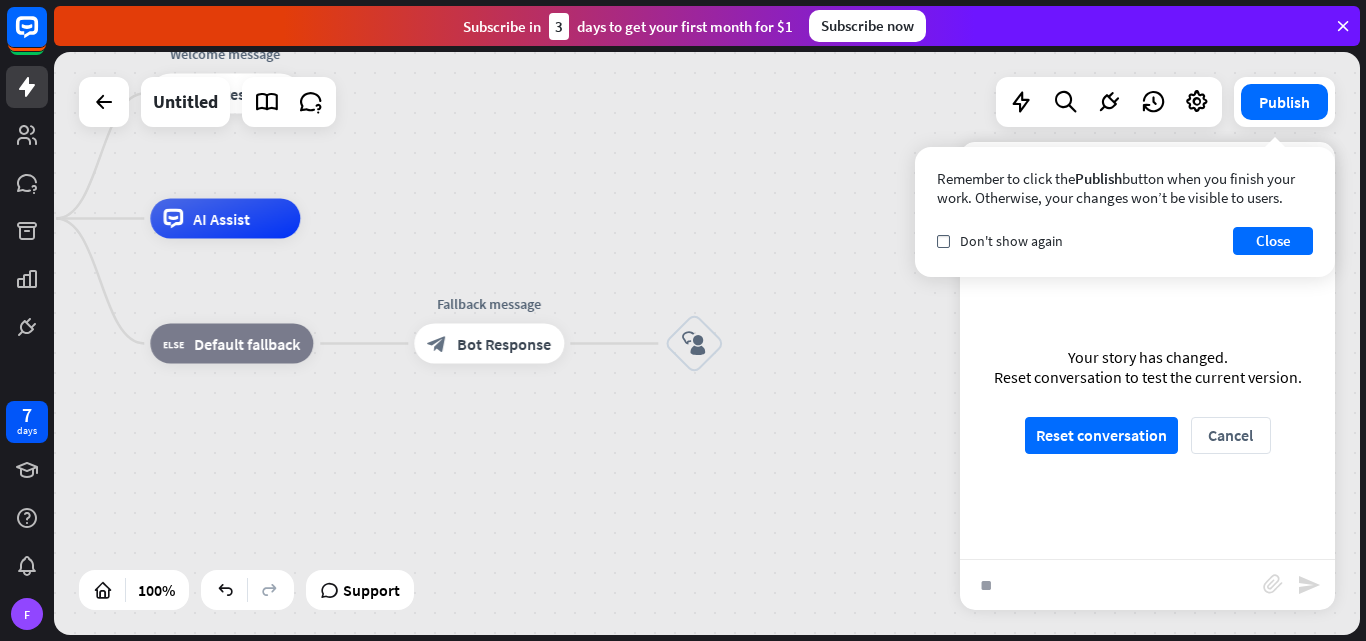 type on "**" 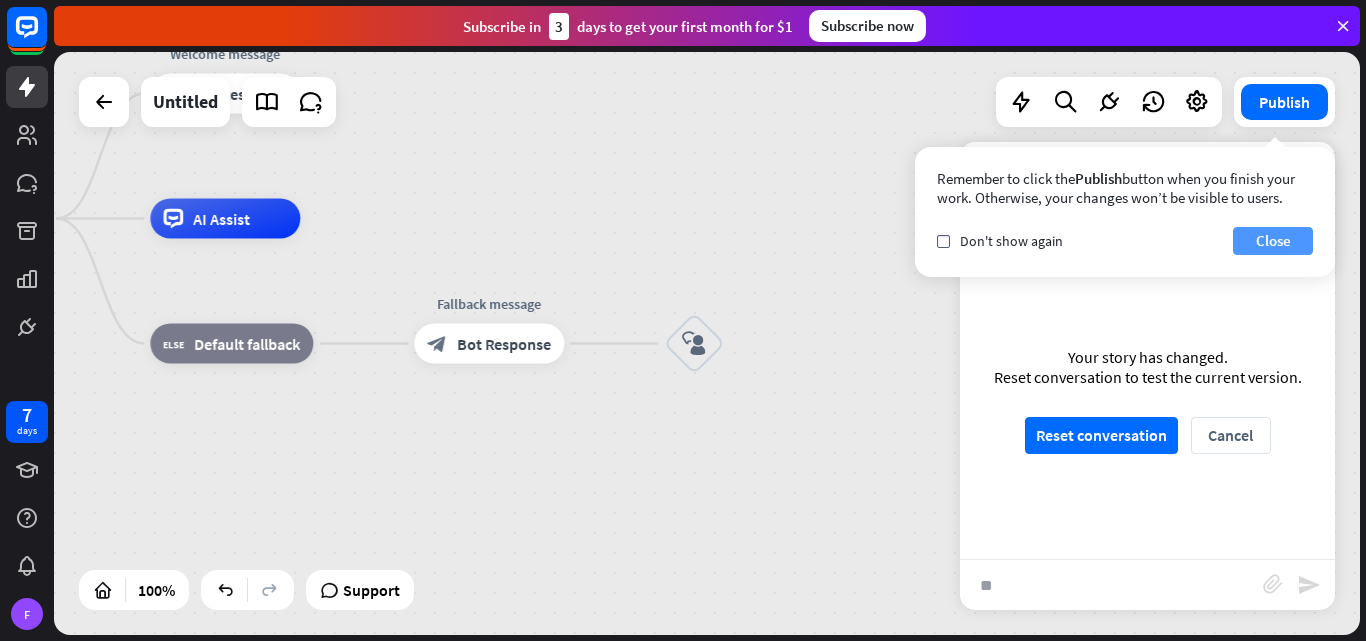 click on "Close" at bounding box center [1273, 241] 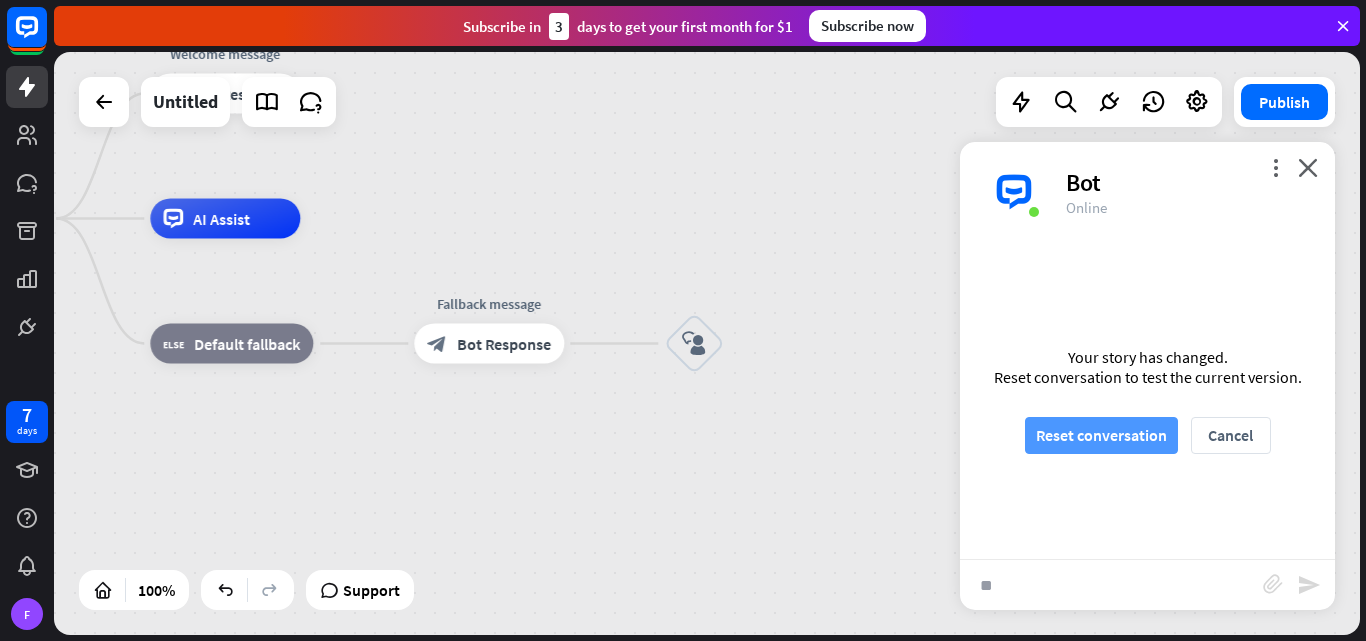 click on "Reset conversation" at bounding box center [1101, 435] 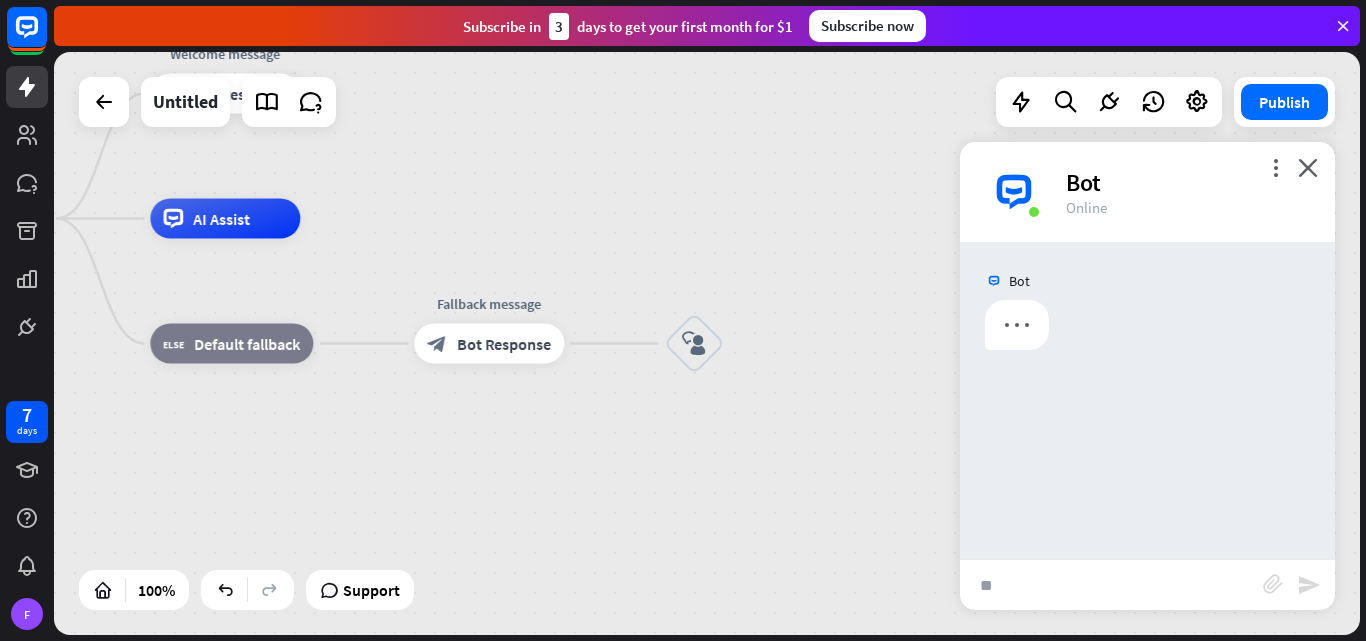 scroll, scrollTop: 0, scrollLeft: 0, axis: both 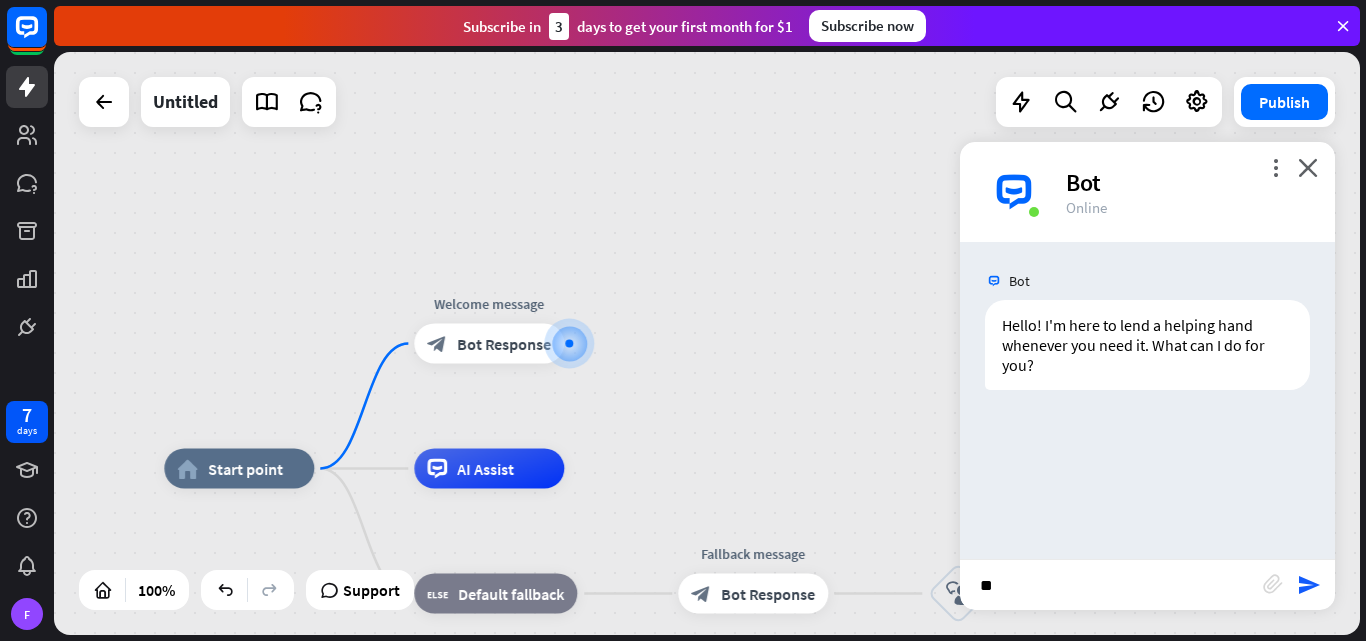 click on "**" at bounding box center [1111, 585] 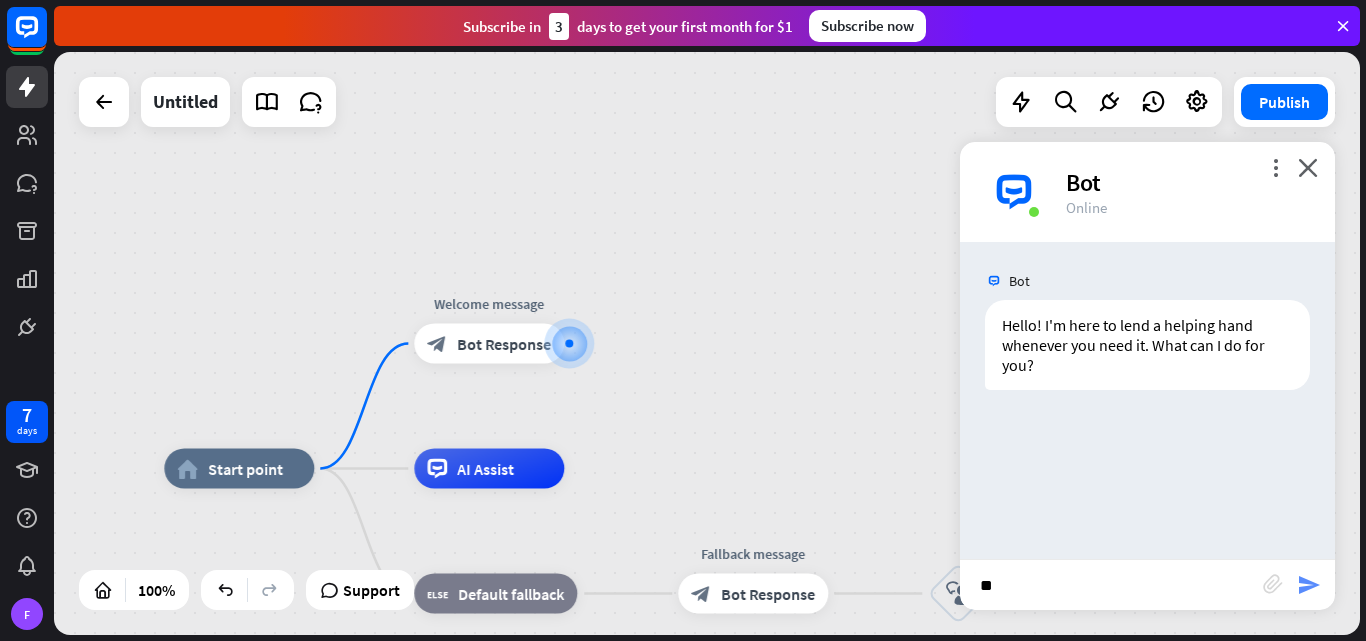 click on "send" at bounding box center [1309, 585] 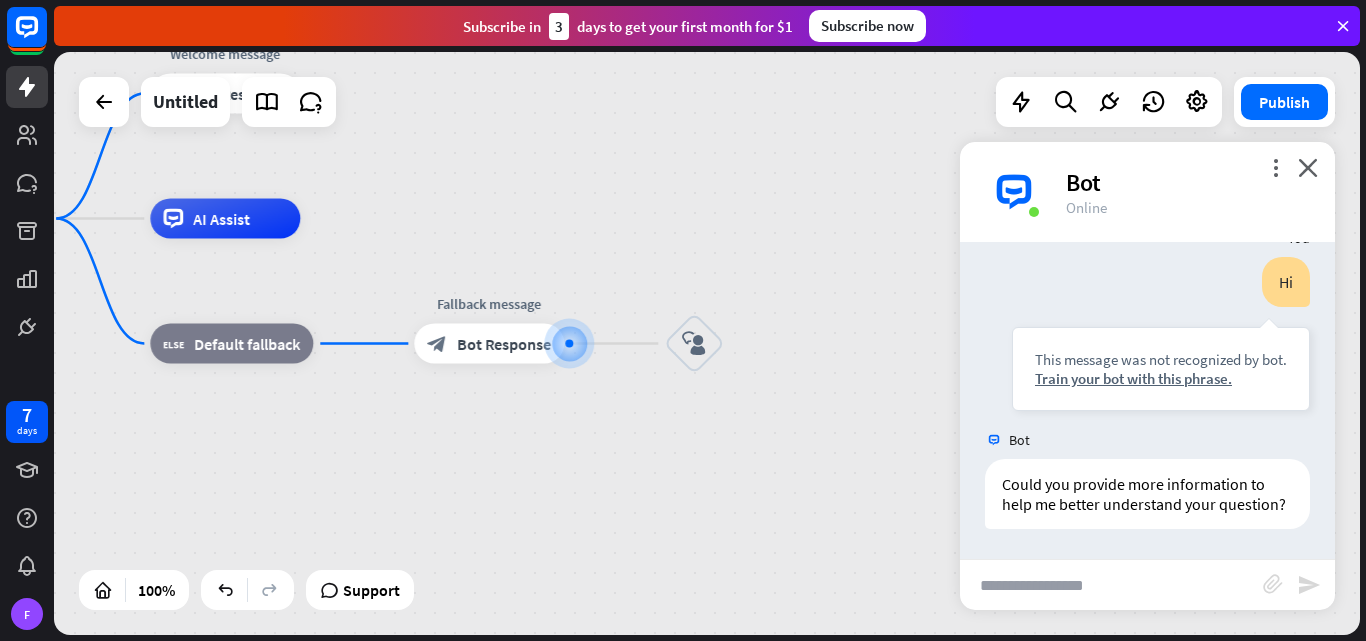 scroll, scrollTop: 201, scrollLeft: 0, axis: vertical 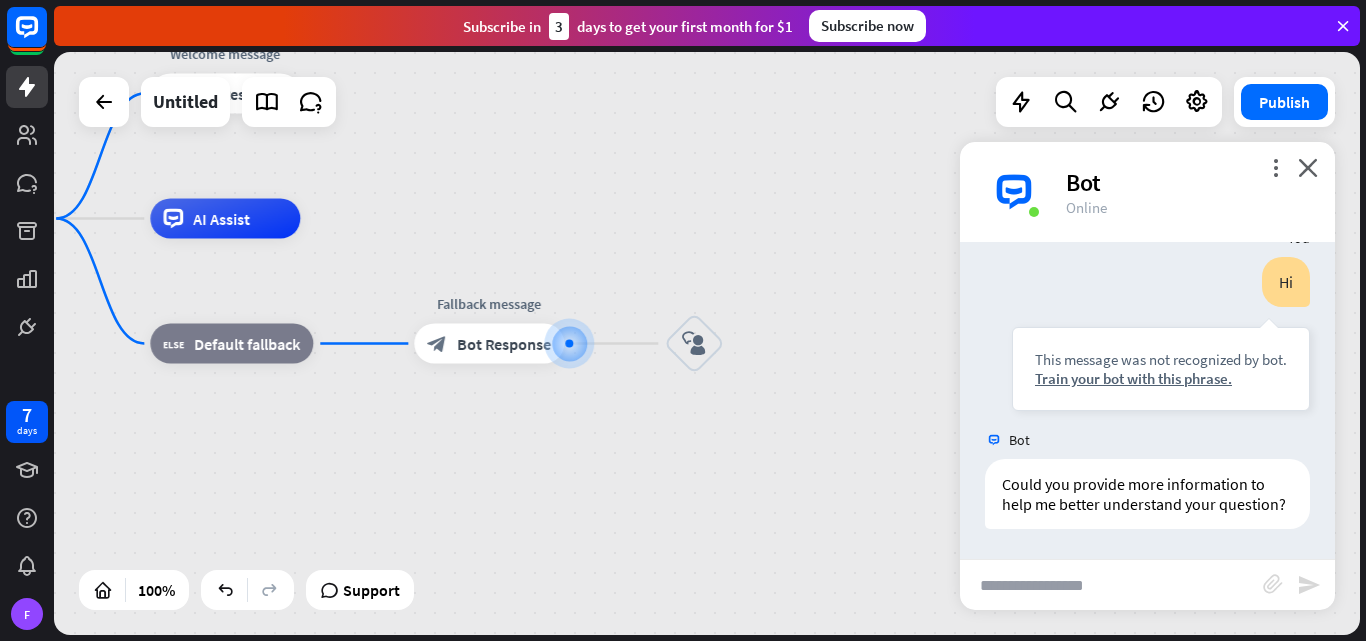 click at bounding box center [1111, 585] 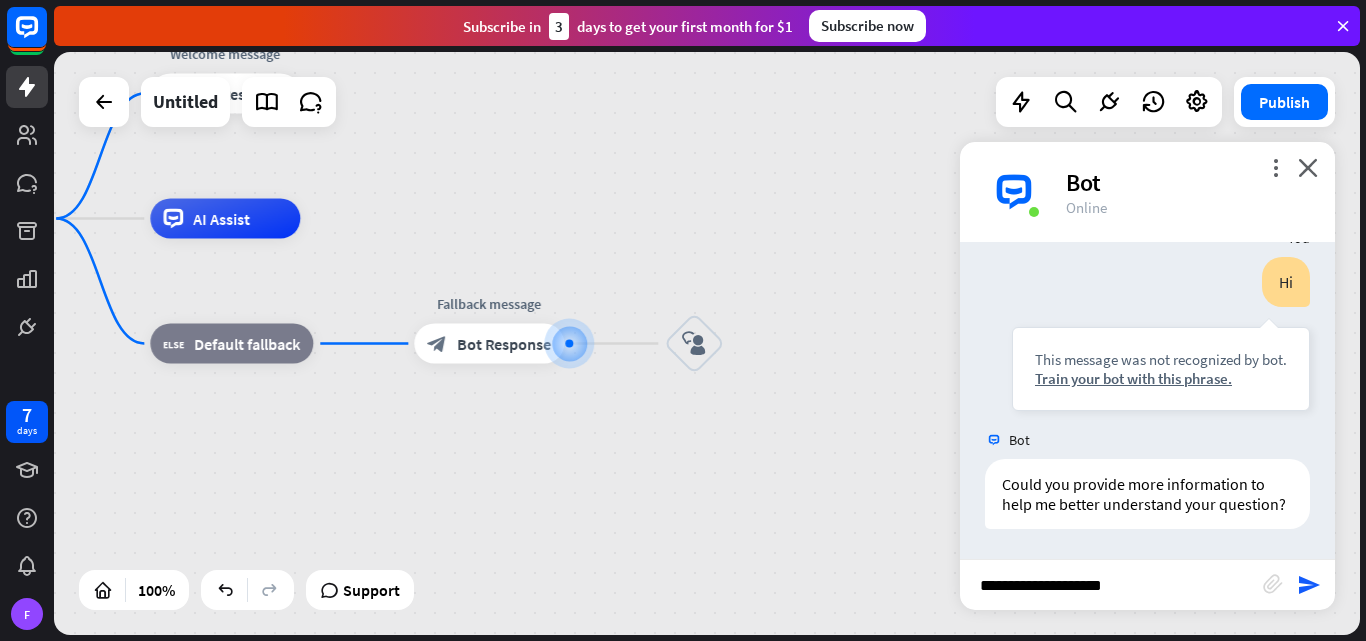 type on "**********" 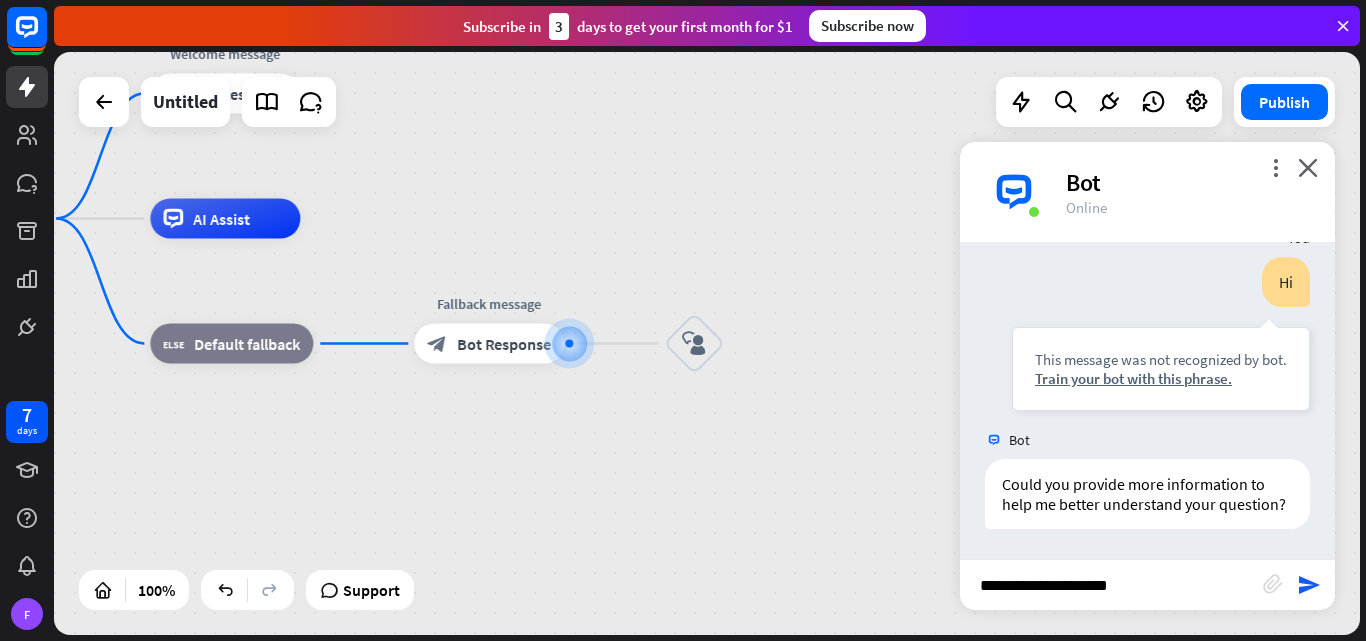 type 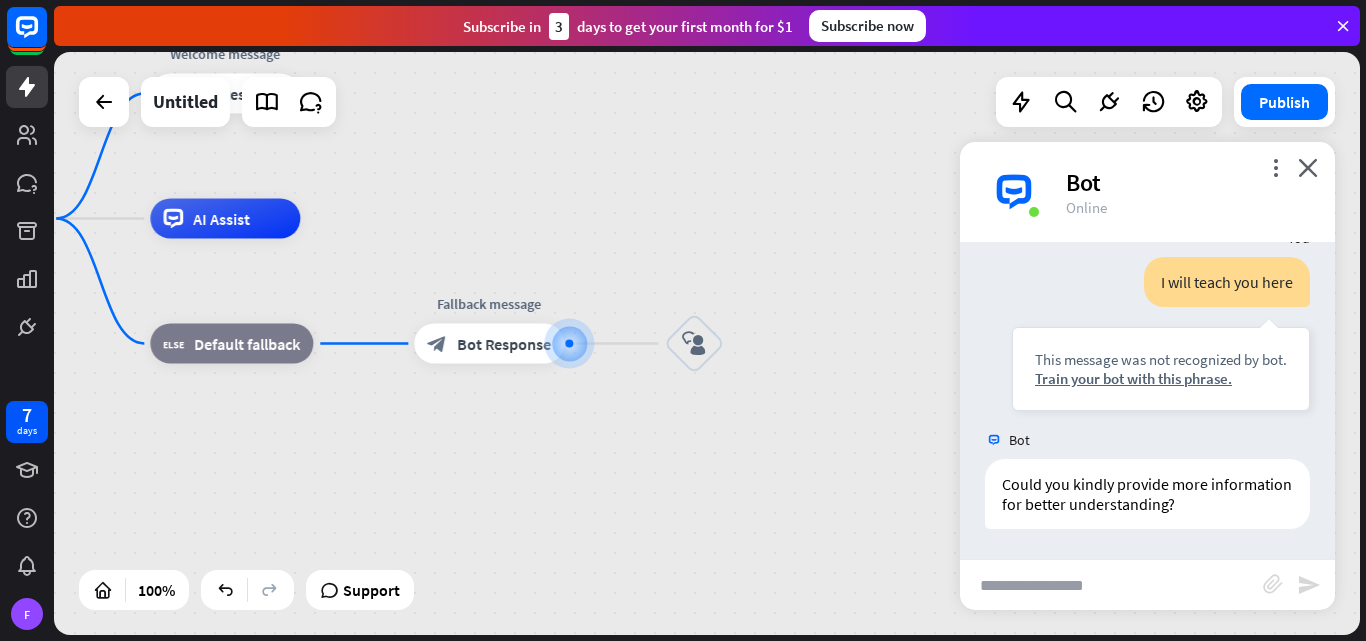 scroll, scrollTop: 521, scrollLeft: 0, axis: vertical 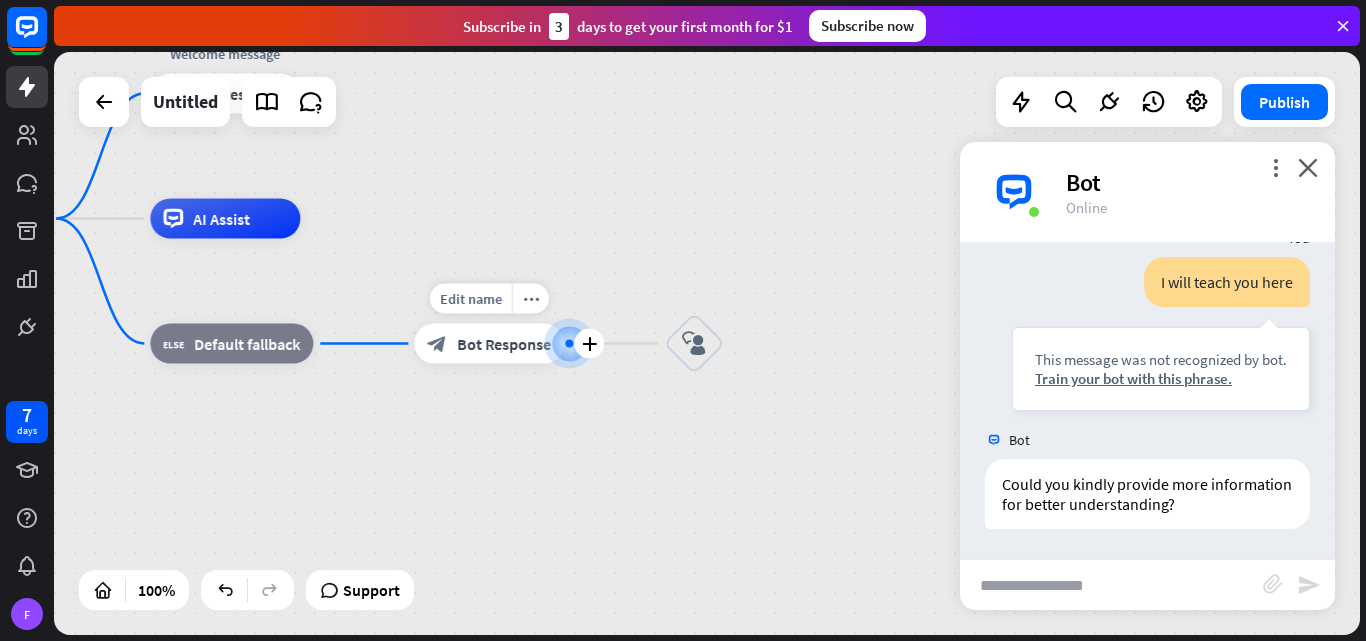click on "Bot Response" at bounding box center [504, 344] 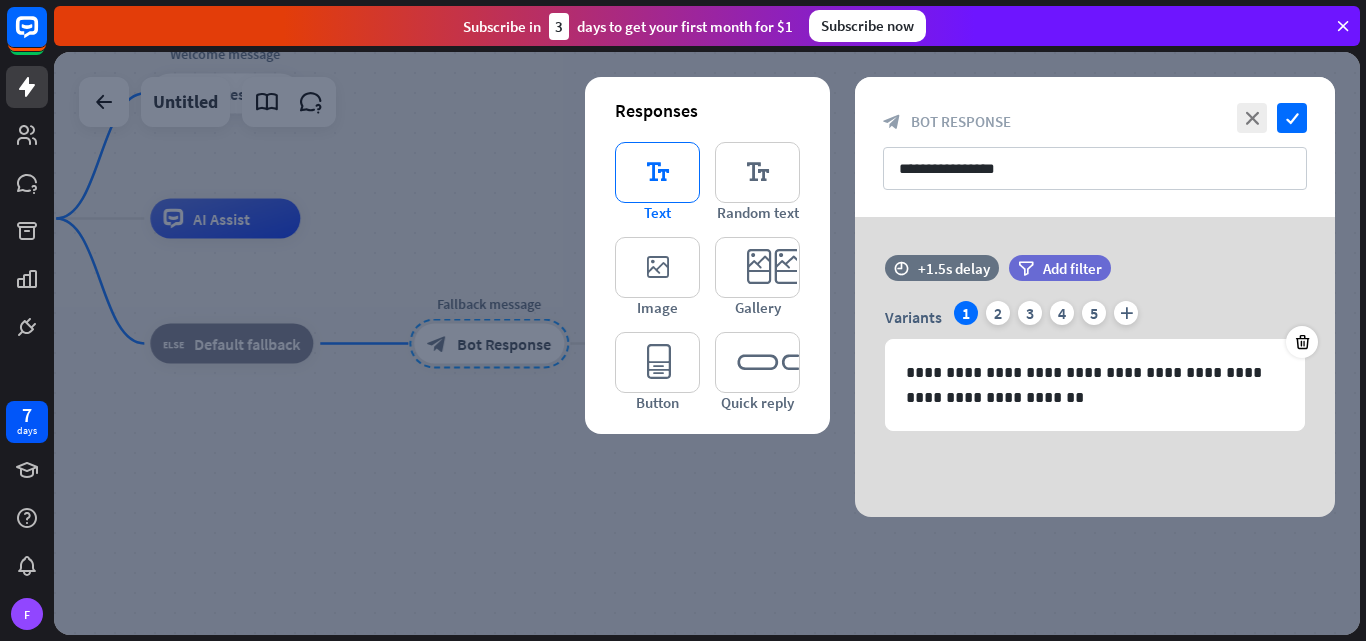 click on "editor_text" at bounding box center (657, 172) 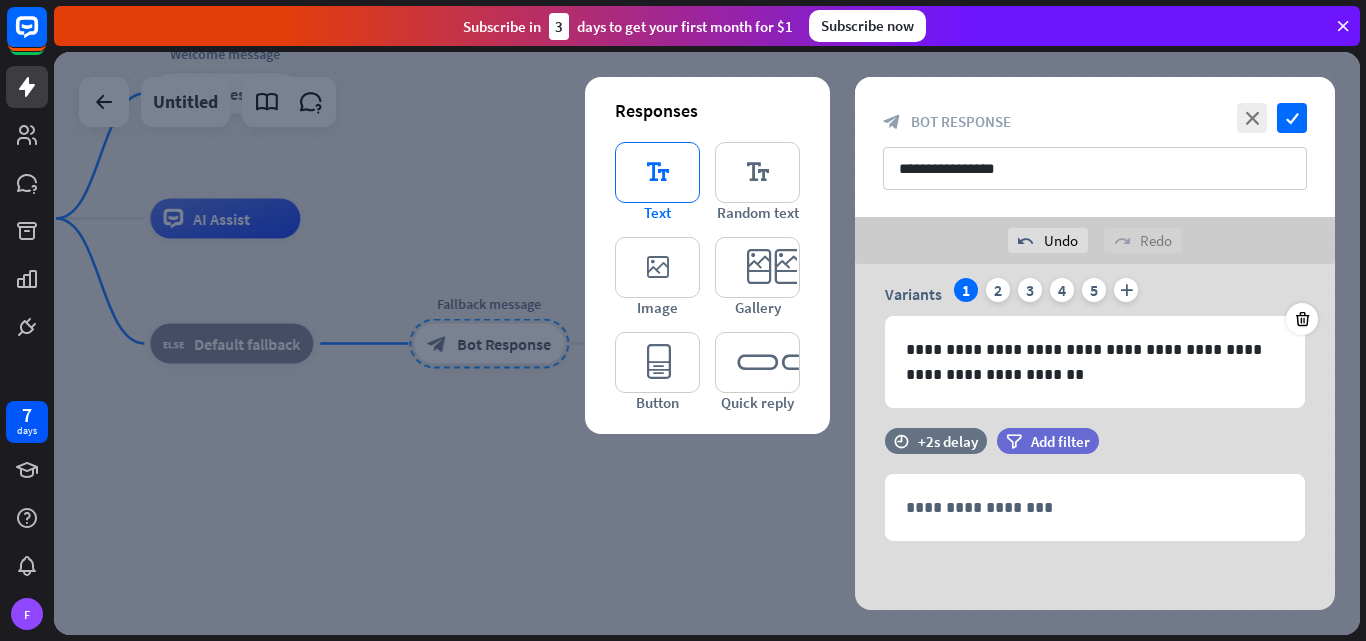scroll, scrollTop: 71, scrollLeft: 0, axis: vertical 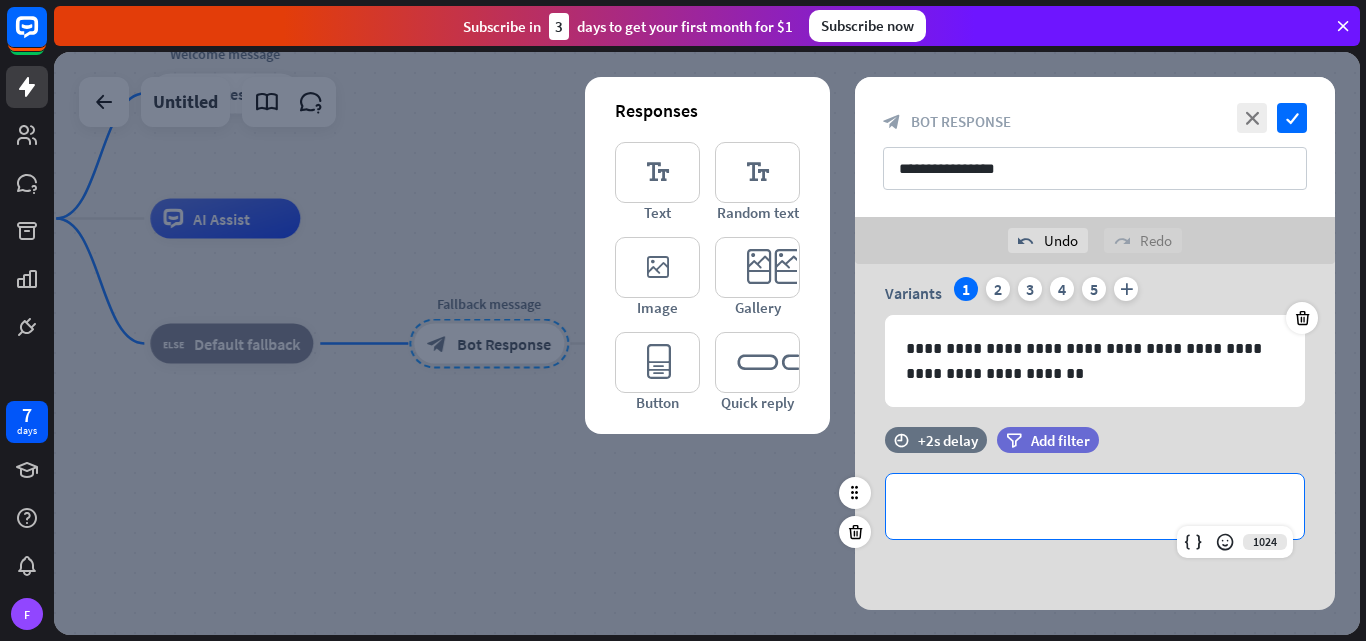 click on "**********" at bounding box center (1095, 506) 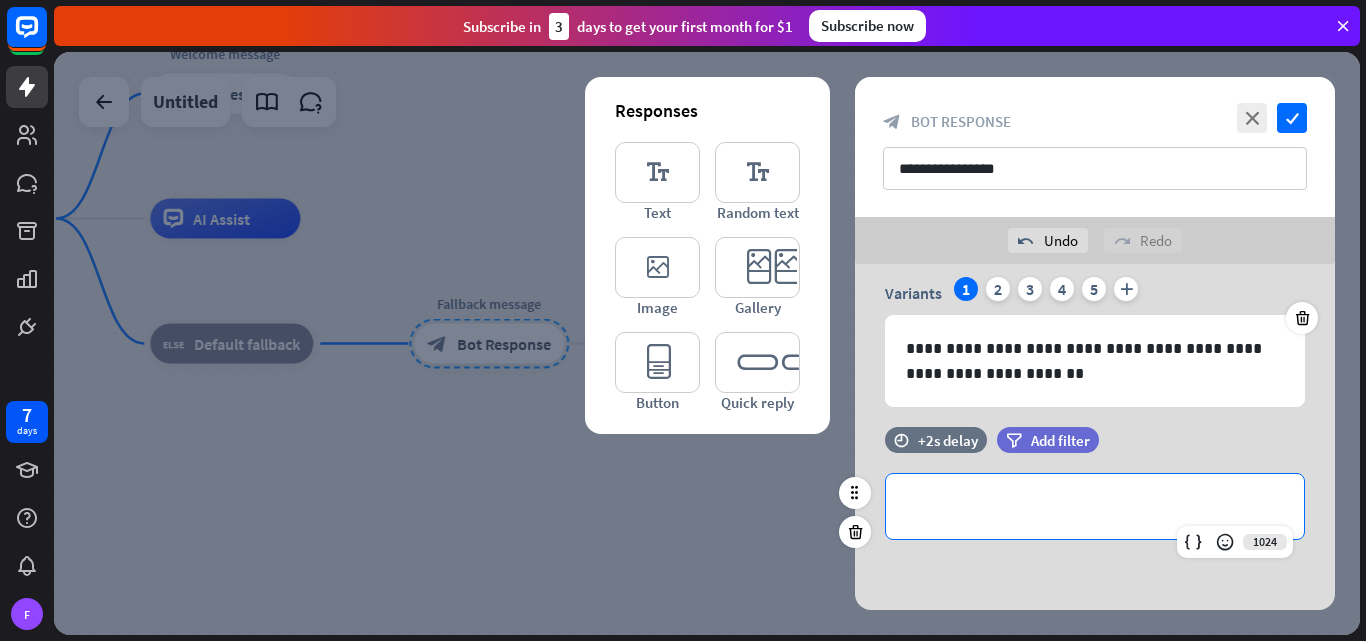 type 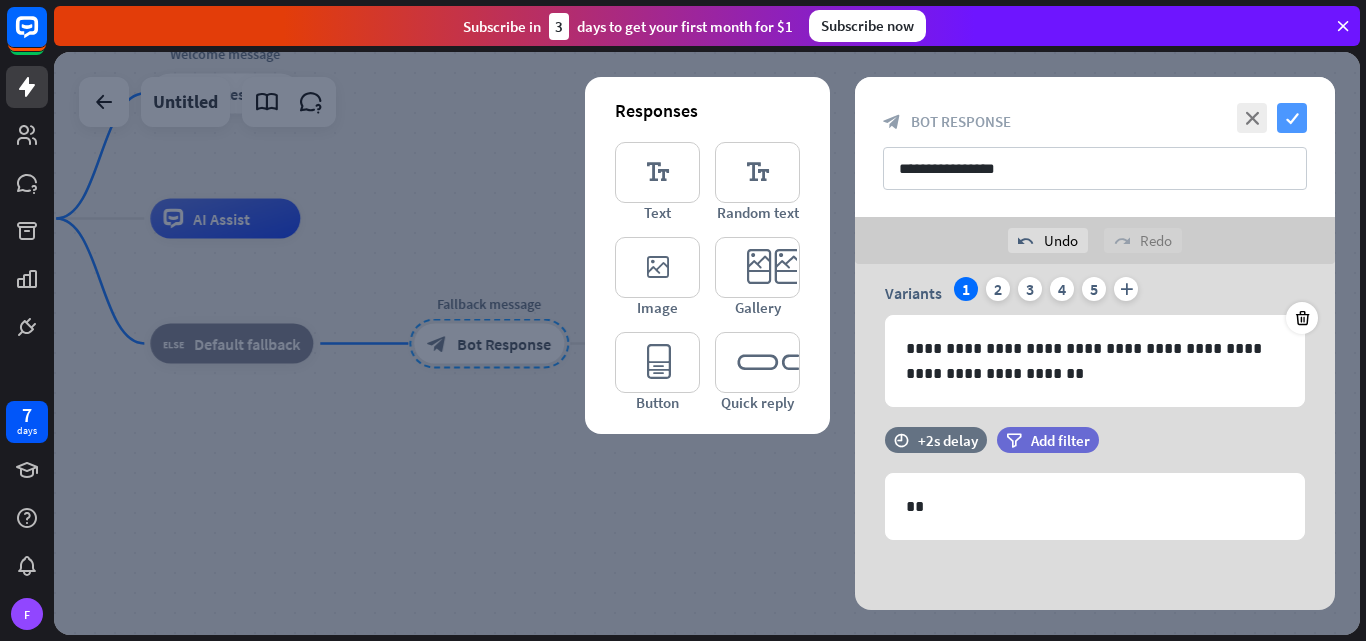 click on "check" at bounding box center [1292, 118] 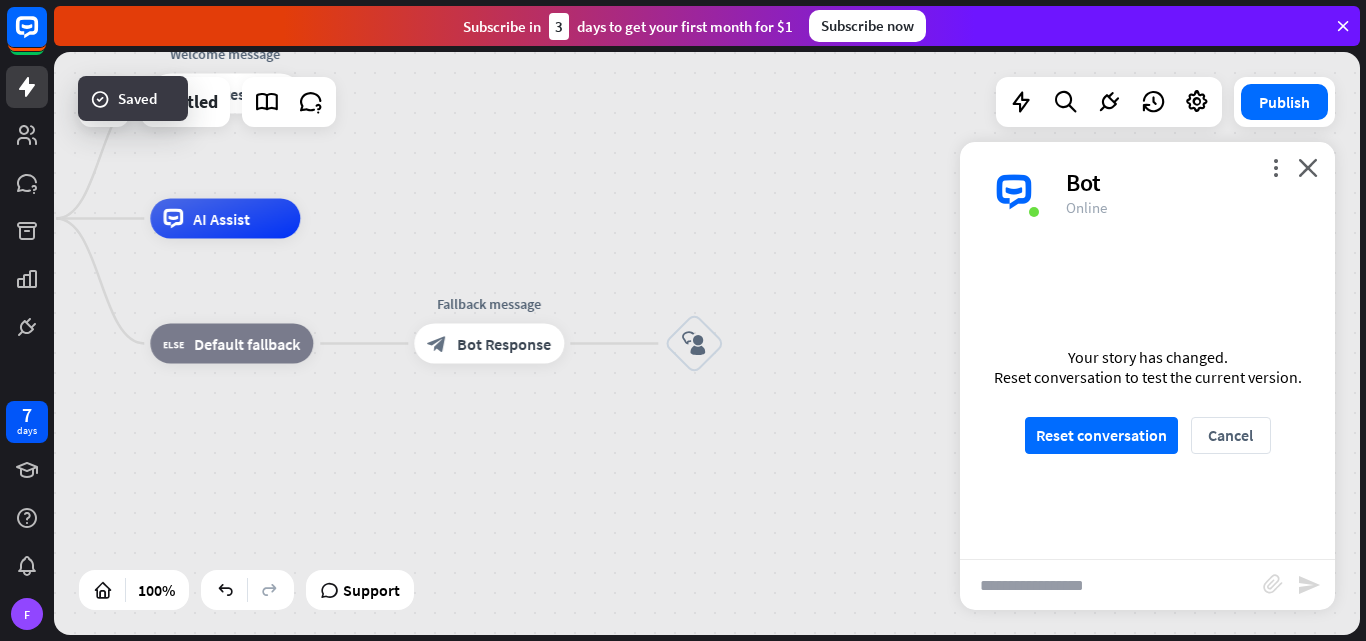 click at bounding box center (1111, 585) 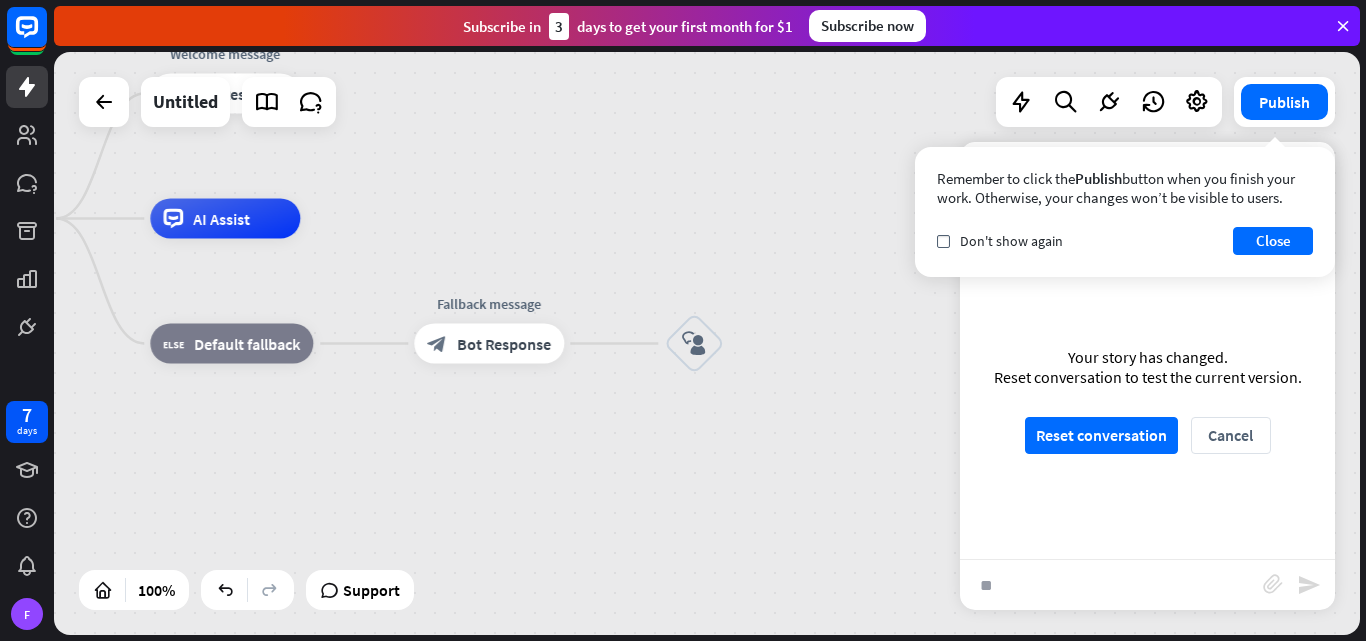 type on "**" 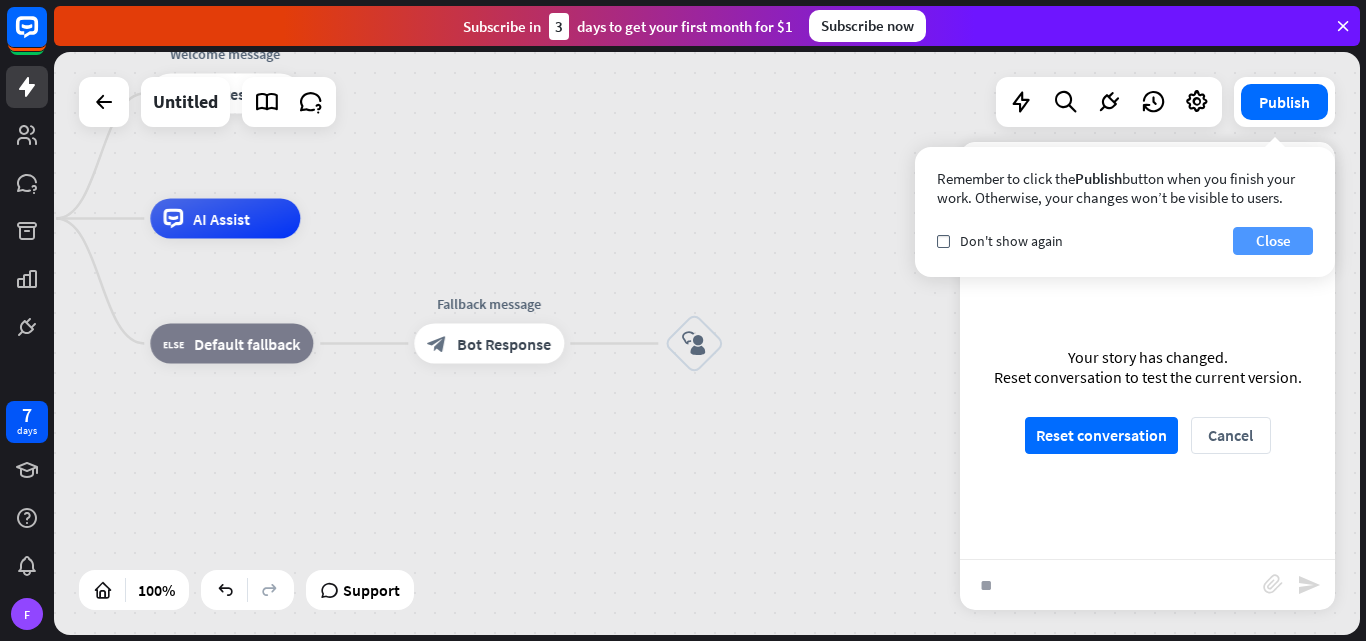 click on "Close" at bounding box center (1273, 241) 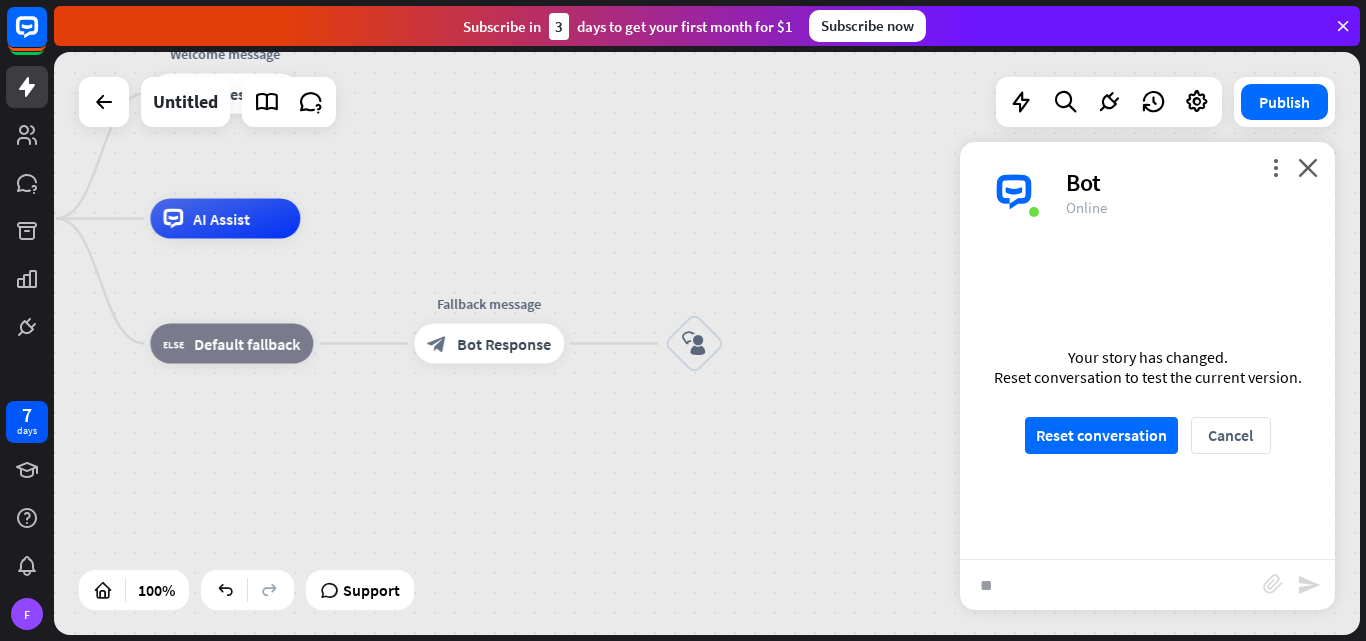 click on "**" at bounding box center [1111, 585] 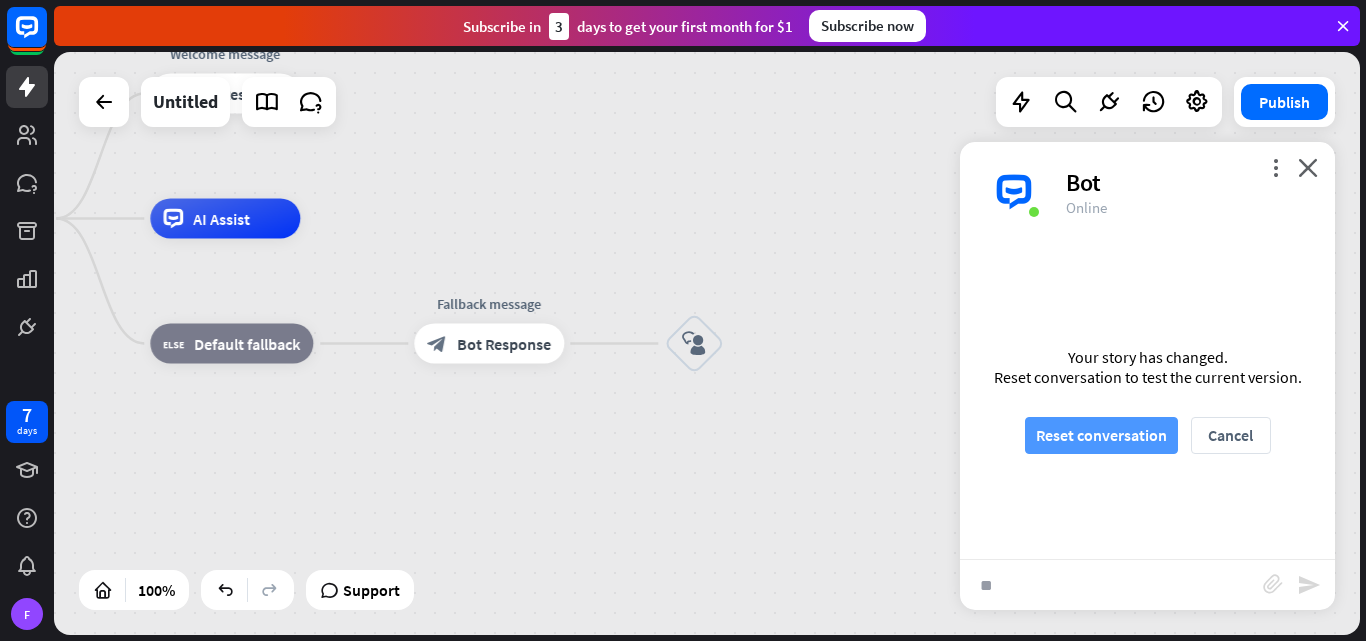 click on "Reset conversation" at bounding box center [1101, 435] 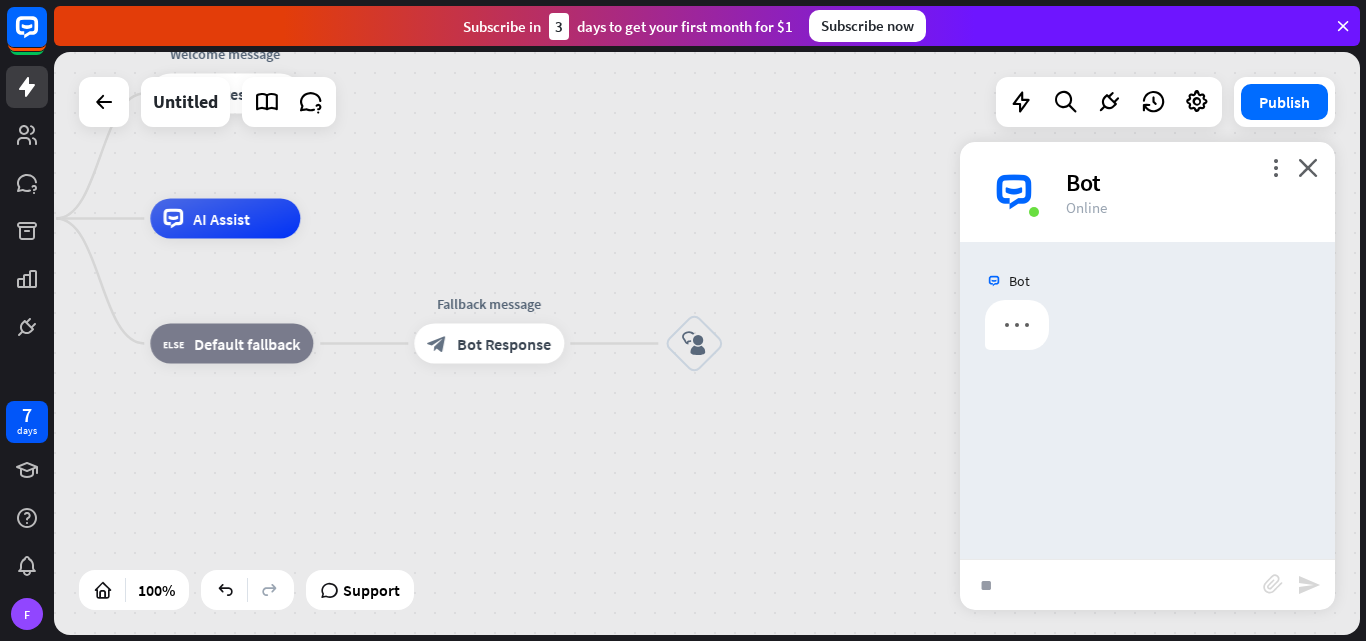 scroll, scrollTop: 0, scrollLeft: 0, axis: both 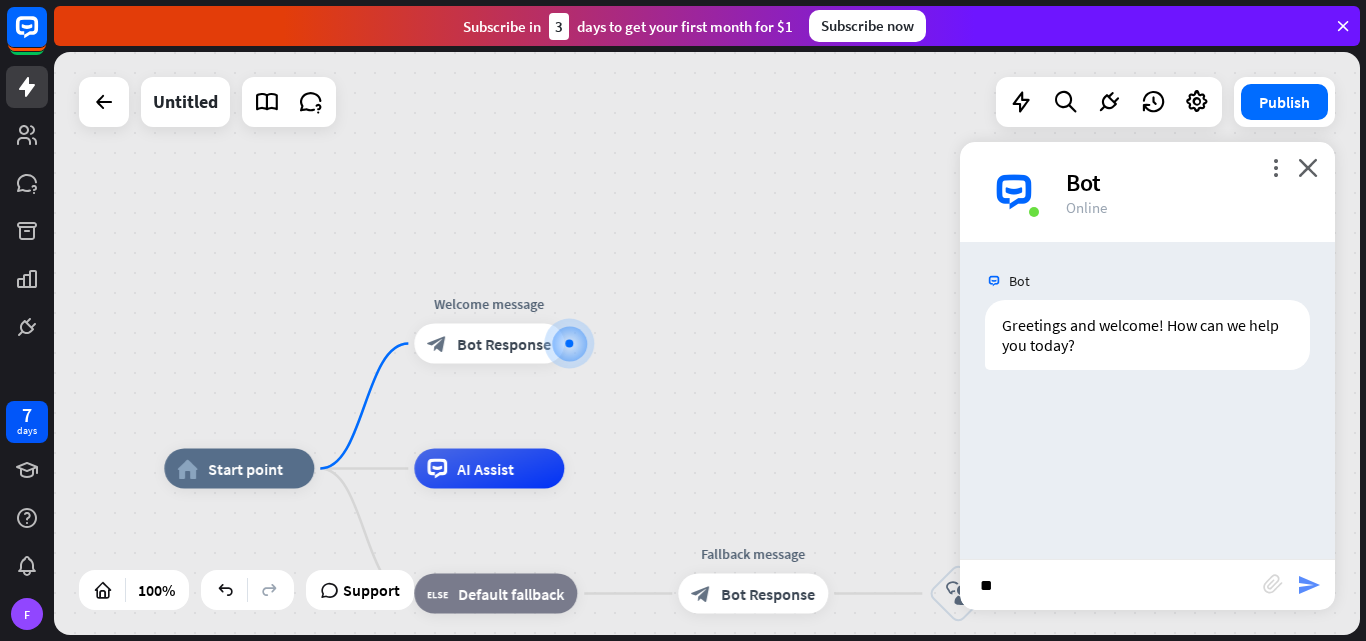 click on "send" at bounding box center [1309, 585] 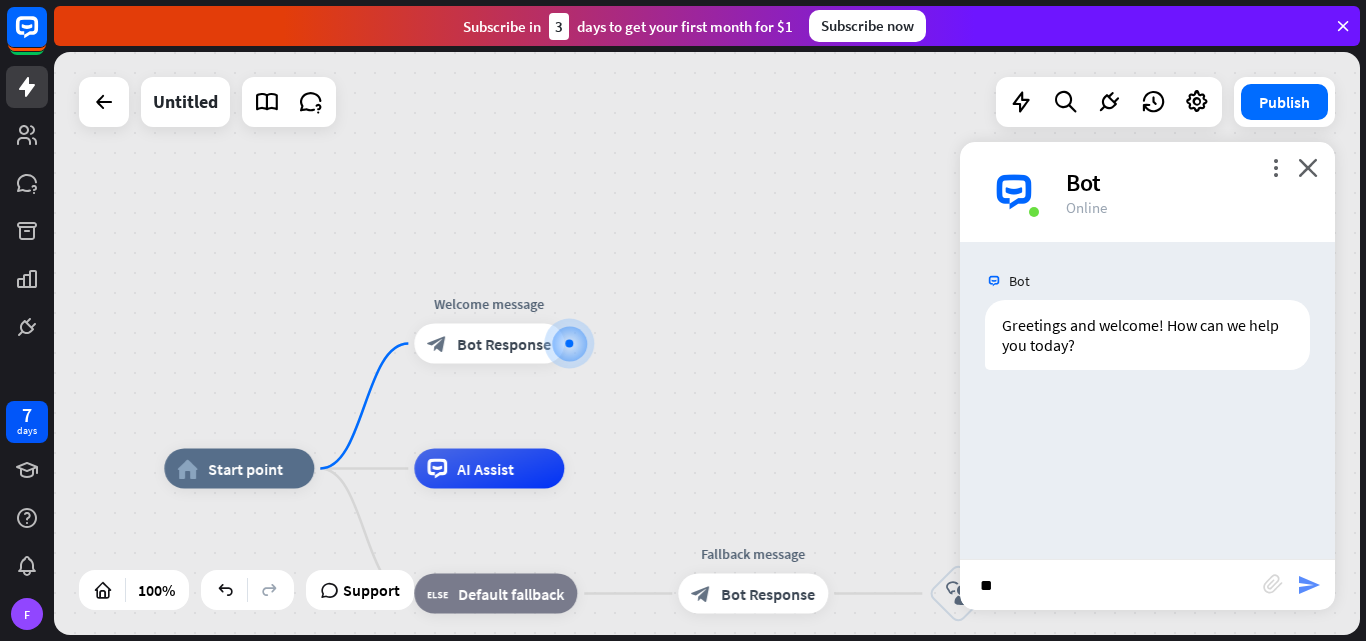 type 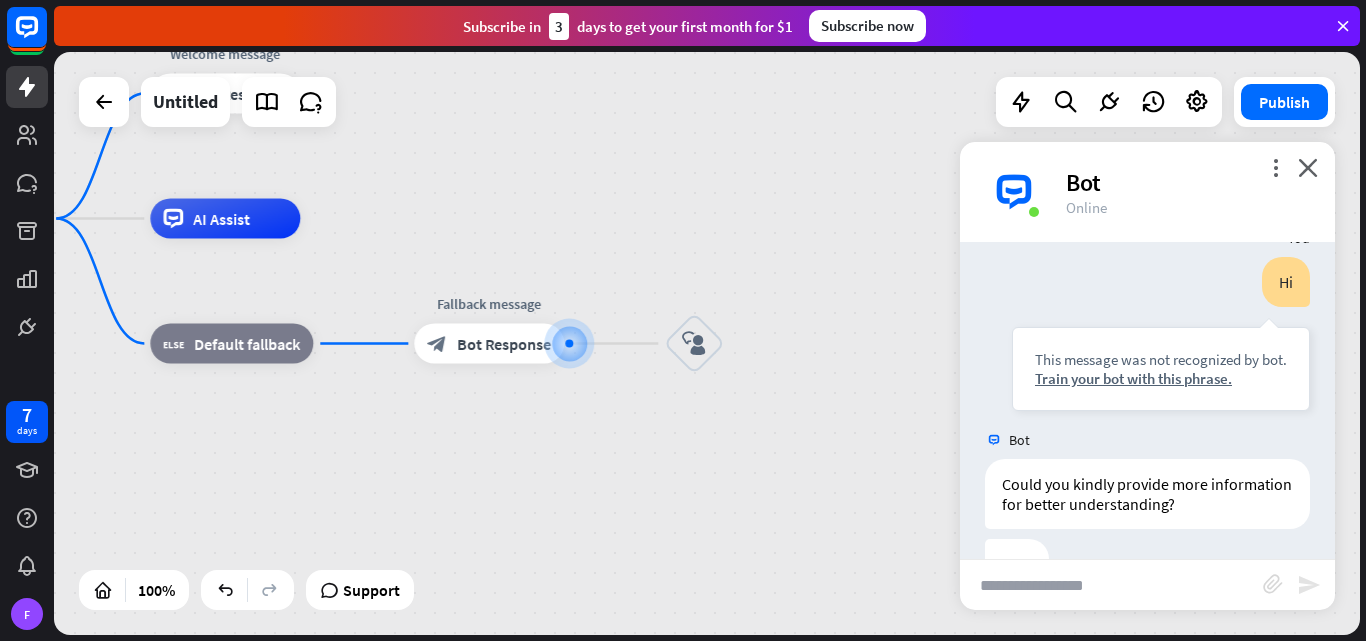 scroll, scrollTop: 221, scrollLeft: 0, axis: vertical 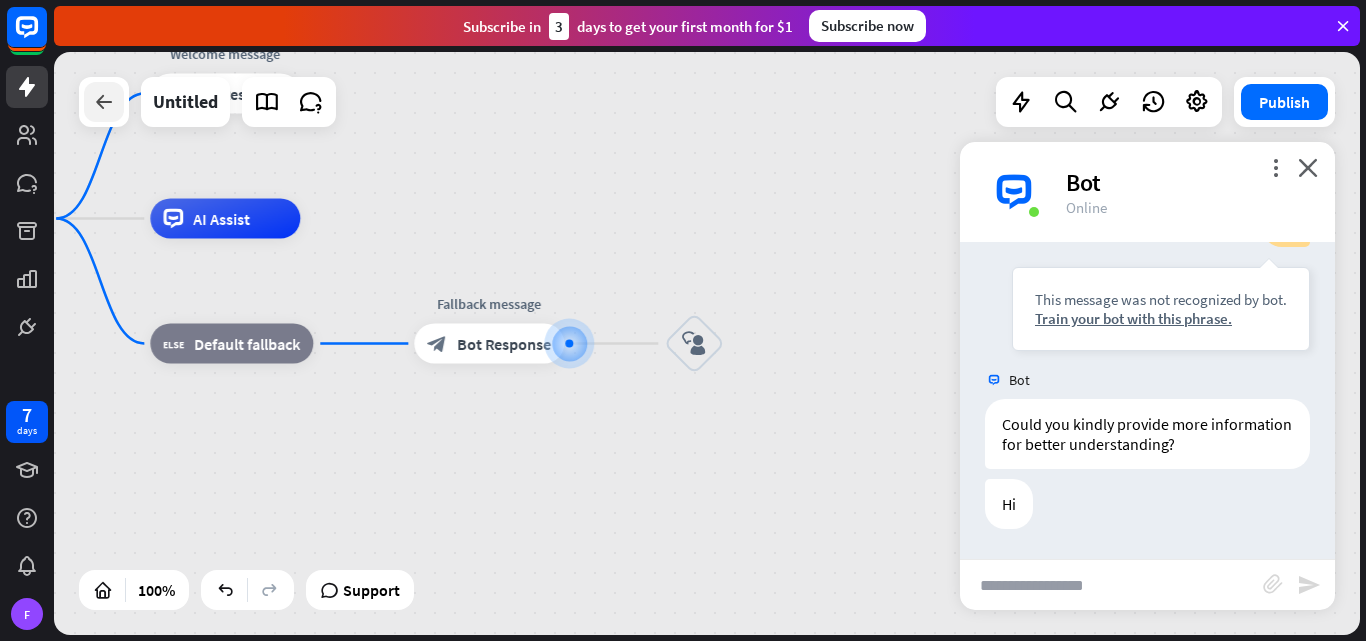 click at bounding box center (104, 102) 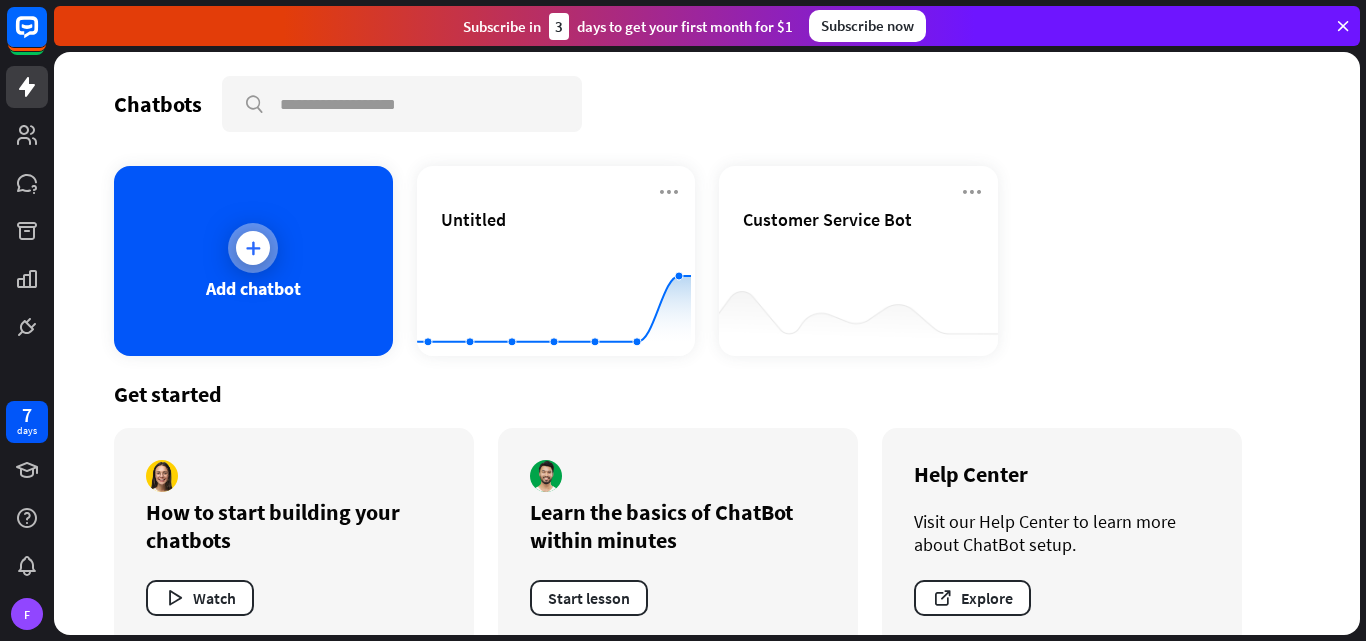 click on "Add chatbot" at bounding box center (253, 288) 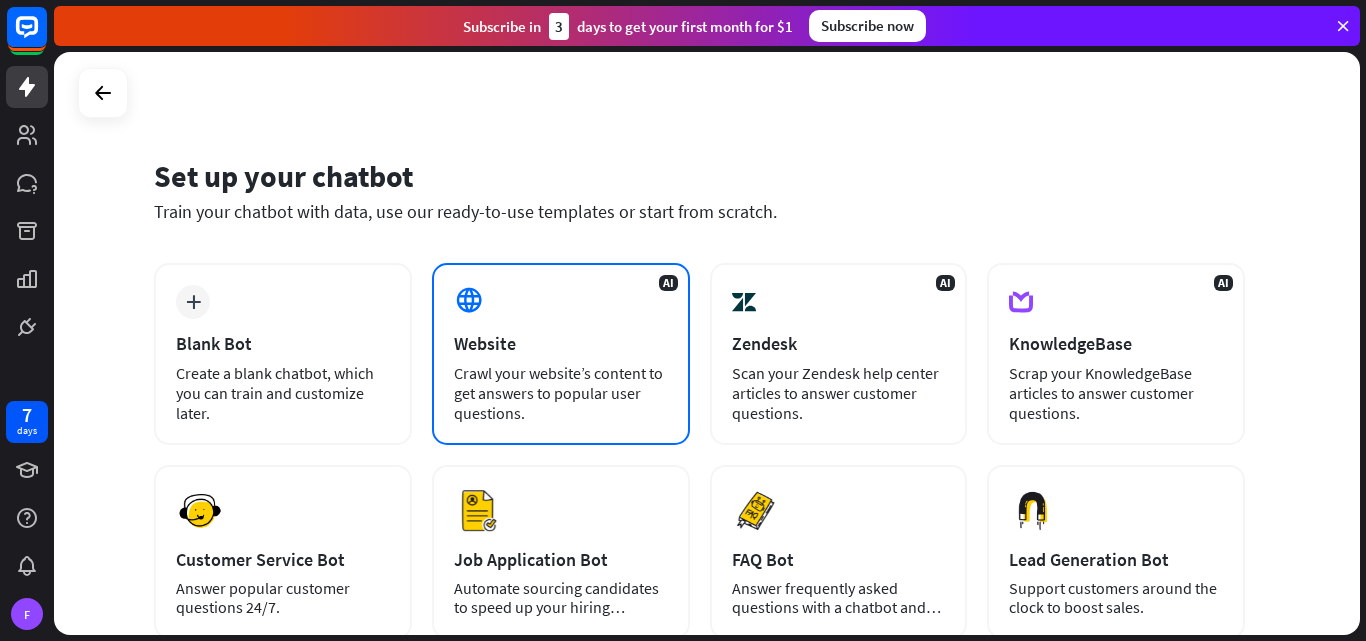 click on "AI     Website
Crawl your website’s content to get answers to
popular user questions." at bounding box center [561, 354] 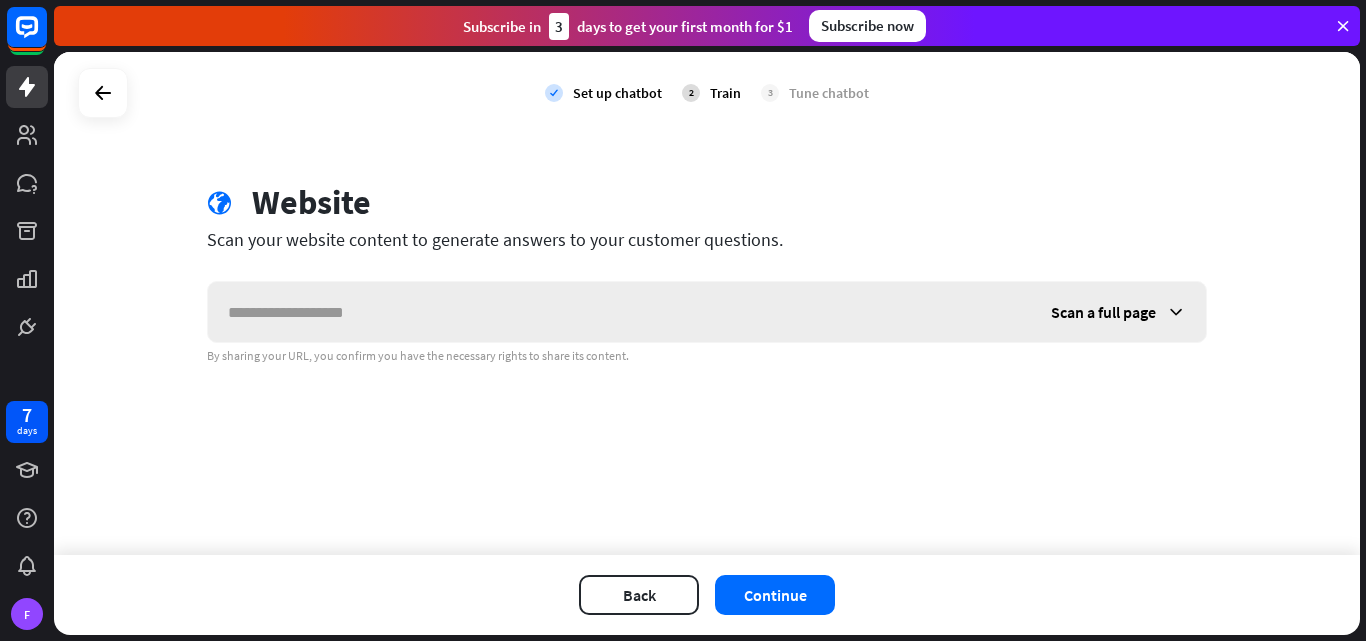 click on "Scan a full page" at bounding box center (1103, 312) 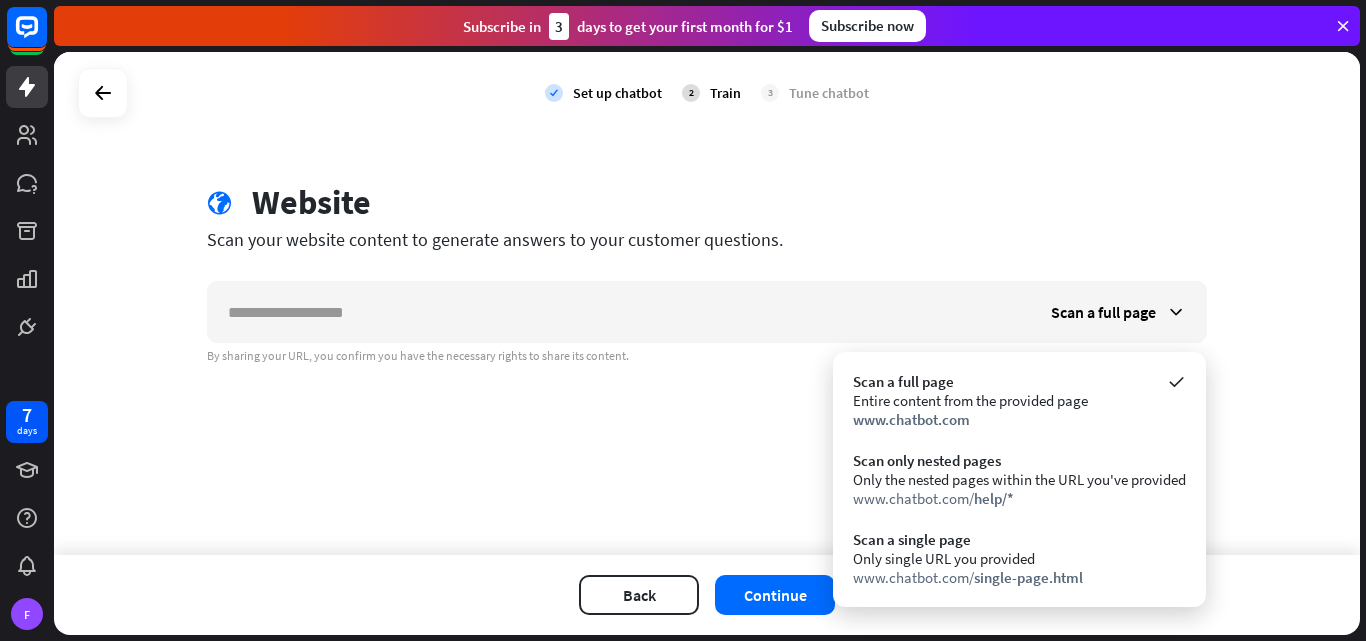 click on "check   Set up chatbot   2   Train   3   Tune chatbot   globe
Website
Scan your website content to generate answers to your customer
questions.
Scan a full page
By sharing your URL, you confirm you have the necessary rights to
share its content." at bounding box center (707, 303) 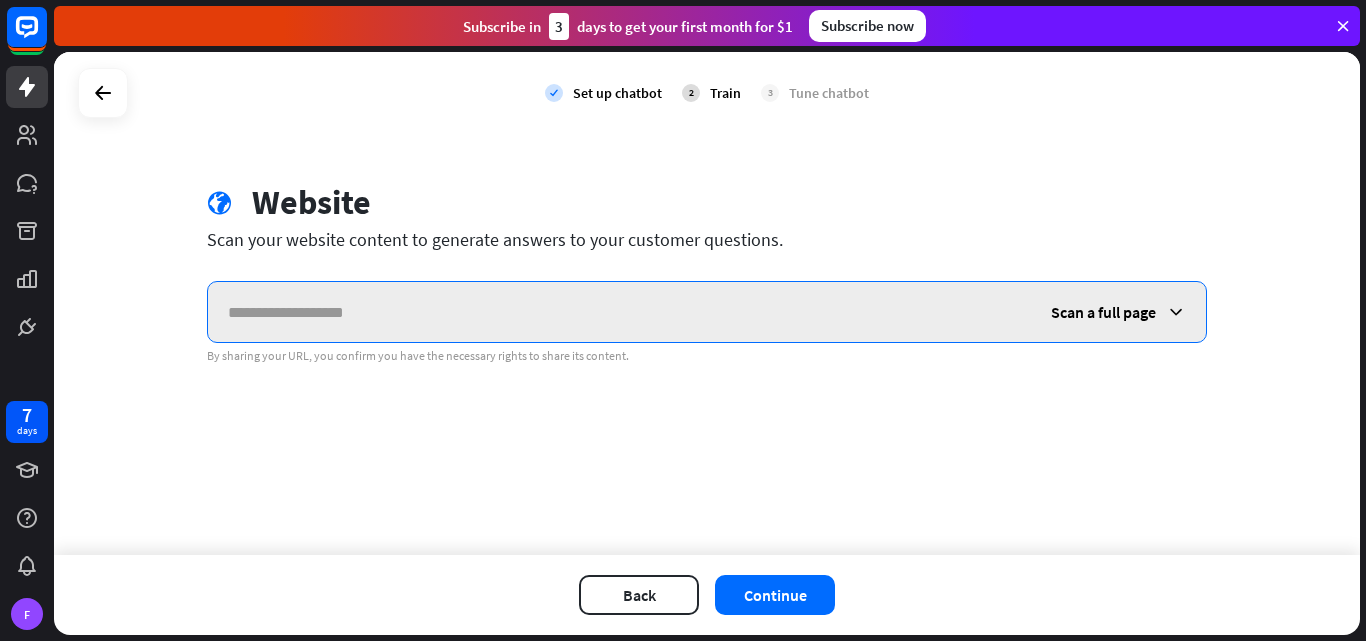 click at bounding box center [619, 312] 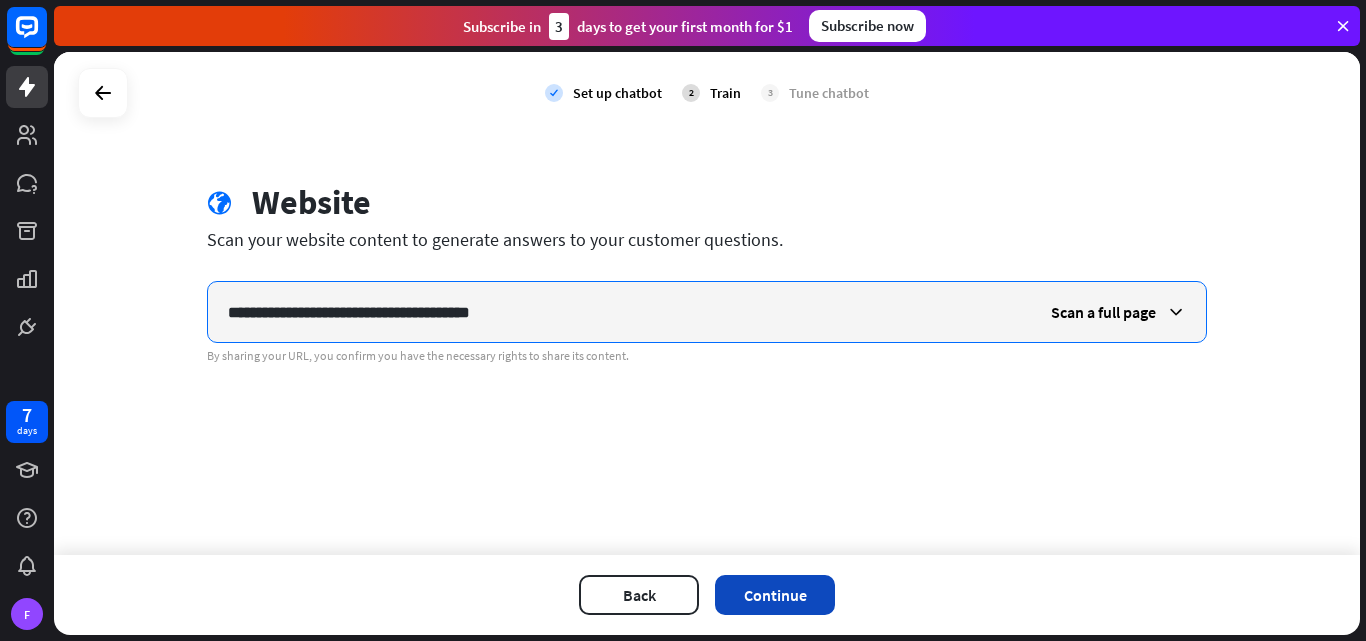 type on "**********" 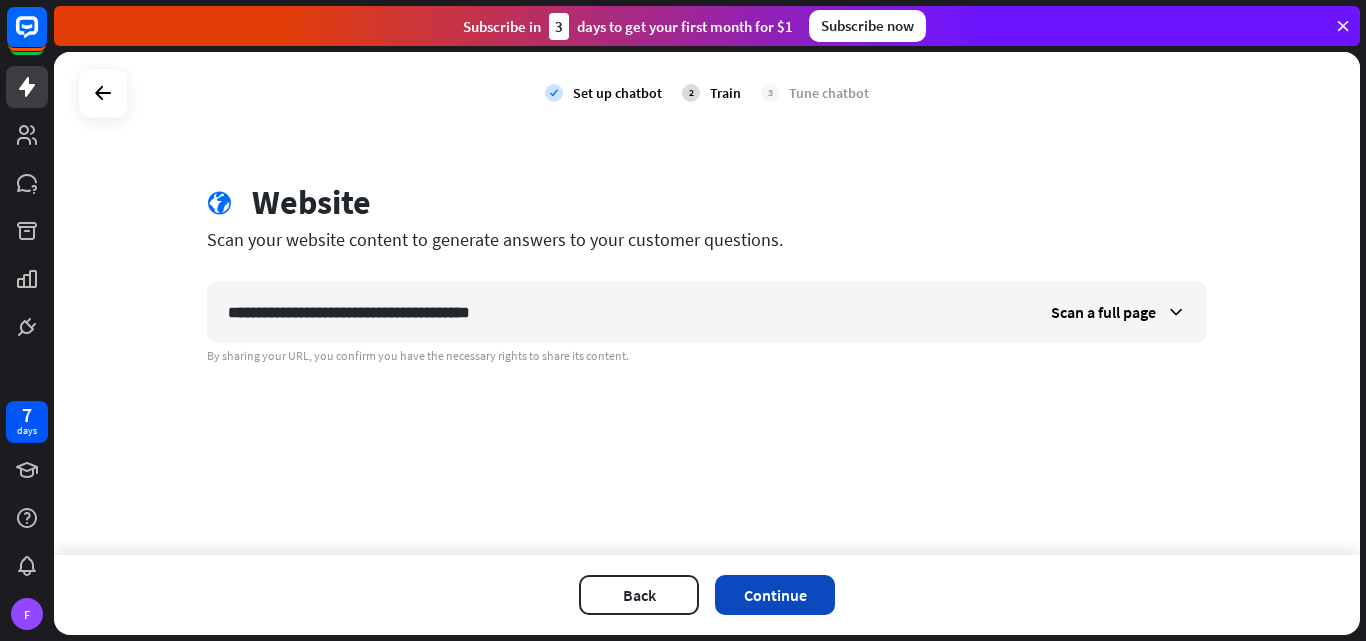 click on "Continue" at bounding box center (775, 595) 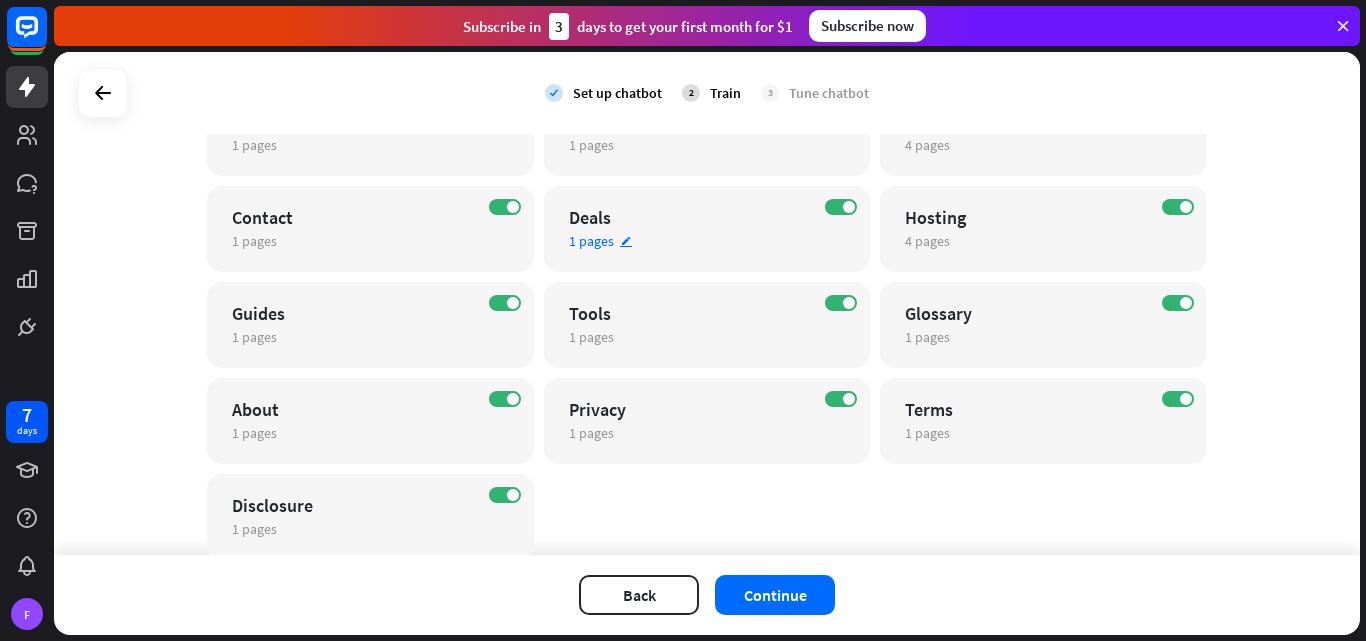 scroll, scrollTop: 293, scrollLeft: 0, axis: vertical 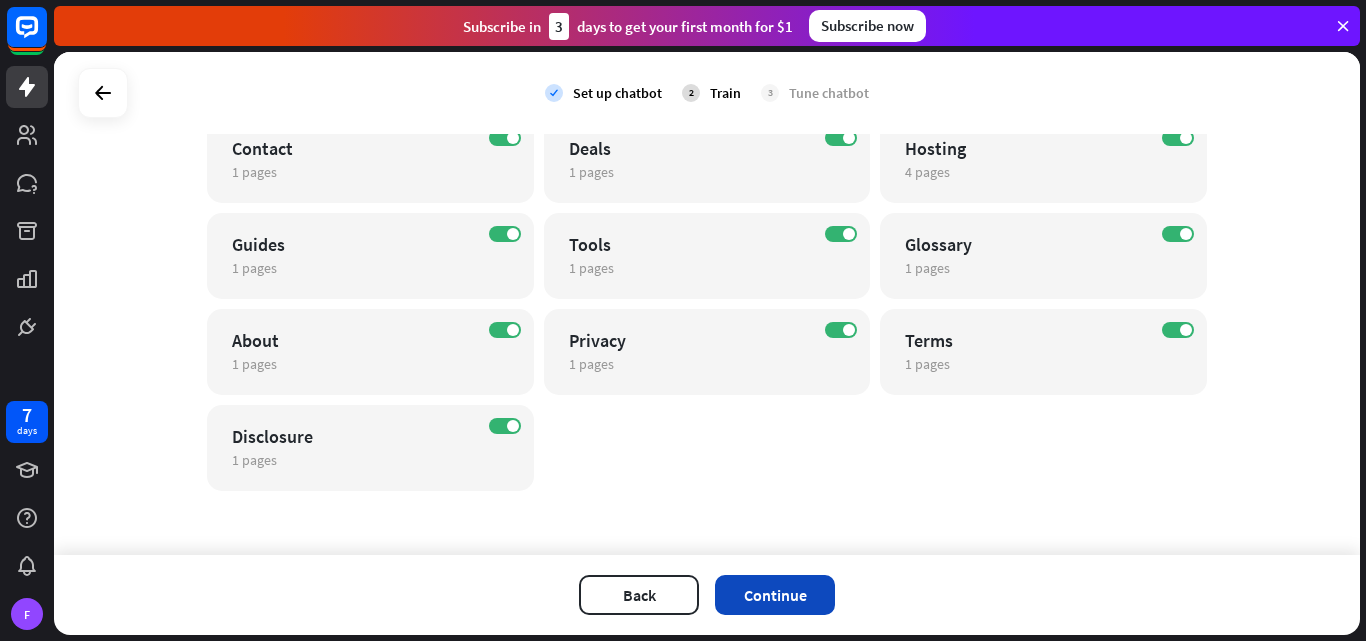 click on "Continue" at bounding box center (775, 595) 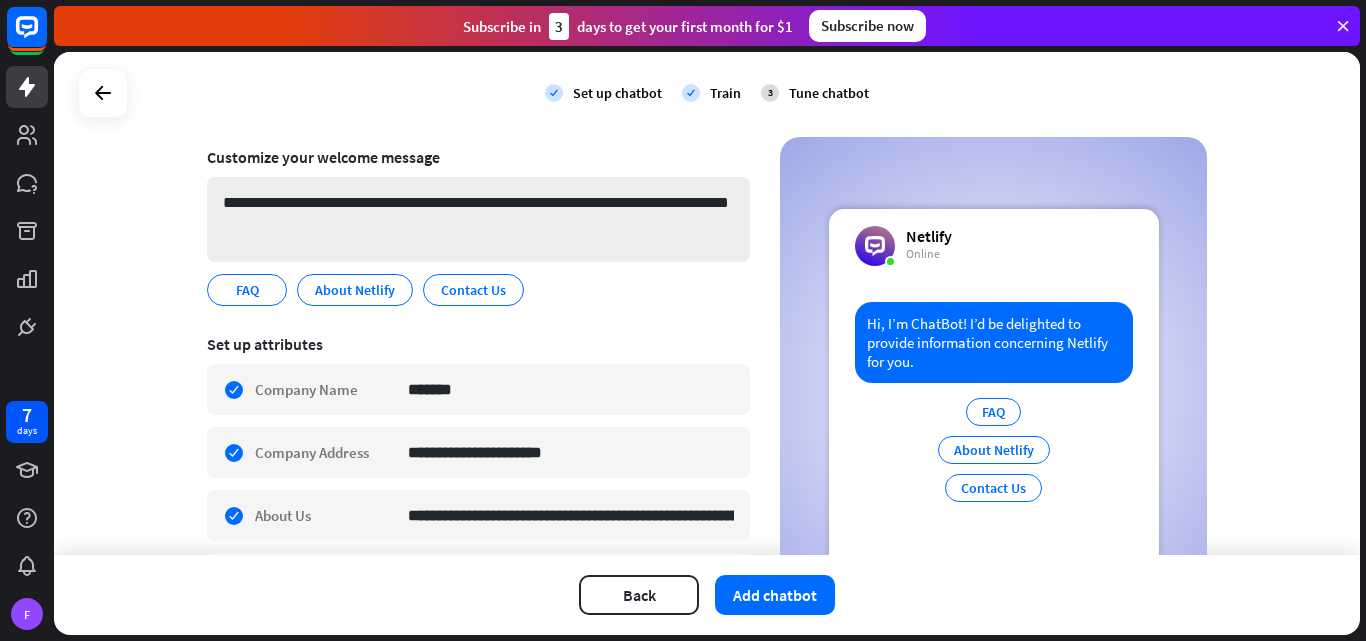 scroll, scrollTop: 125, scrollLeft: 0, axis: vertical 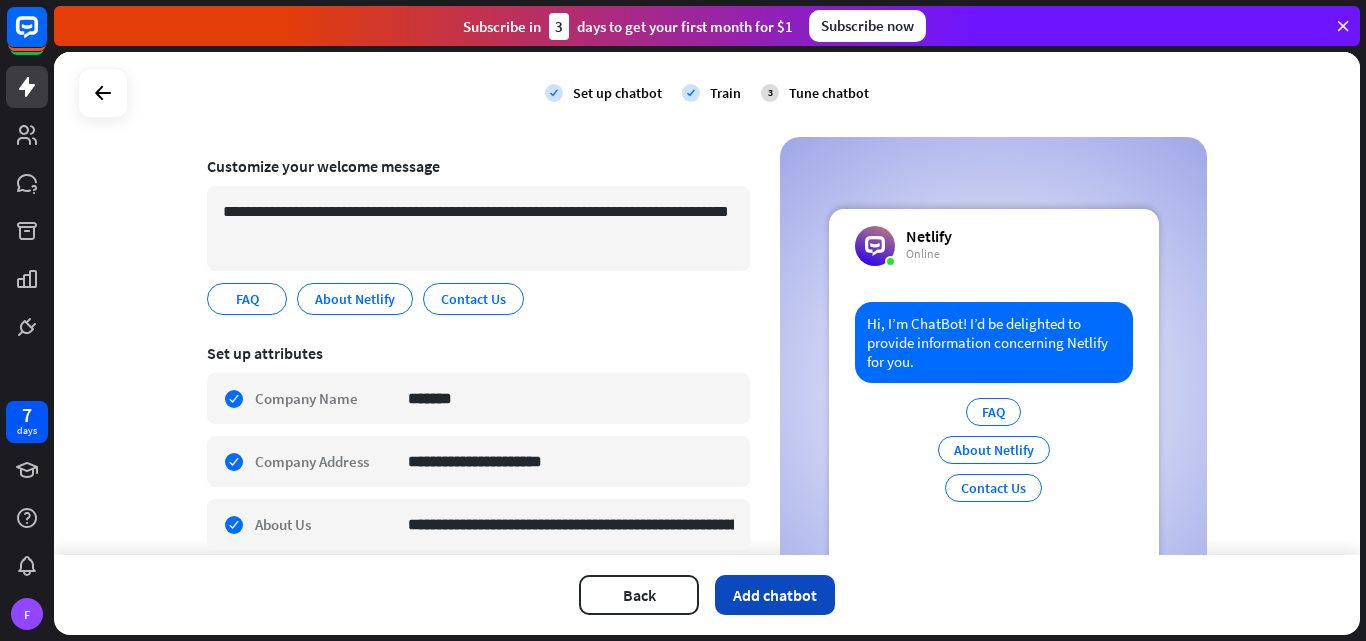 click on "Add chatbot" at bounding box center [775, 595] 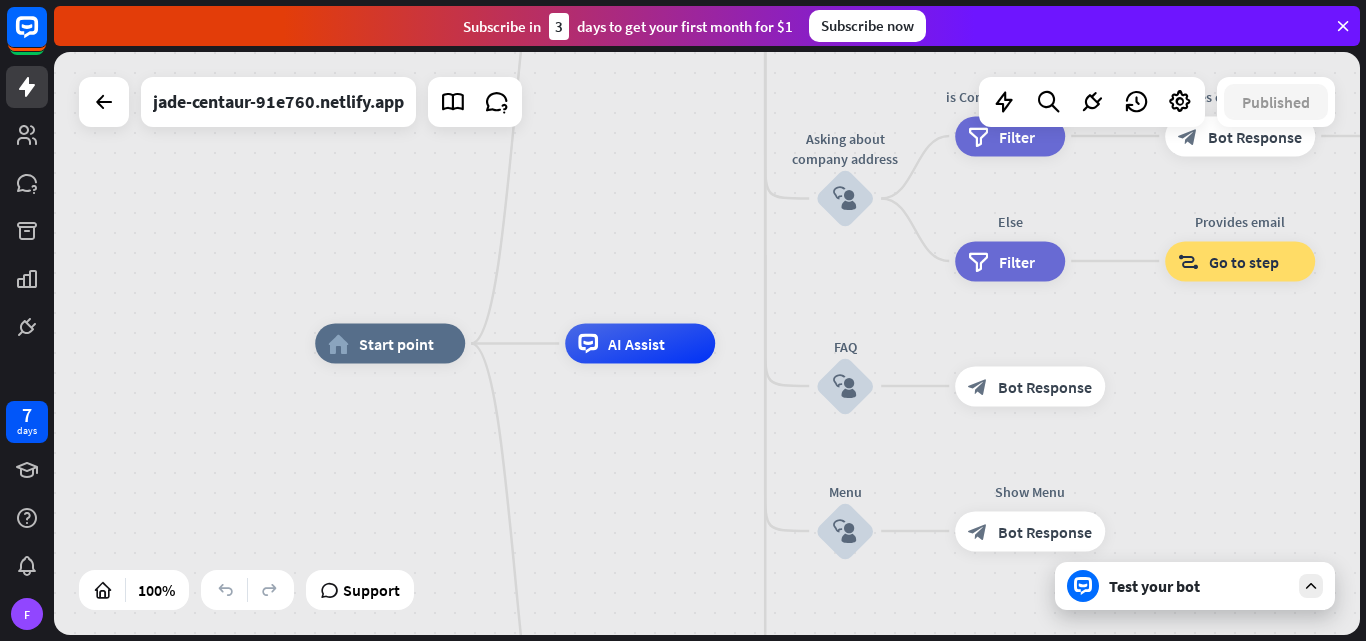 click on "Test your bot" at bounding box center (1199, 586) 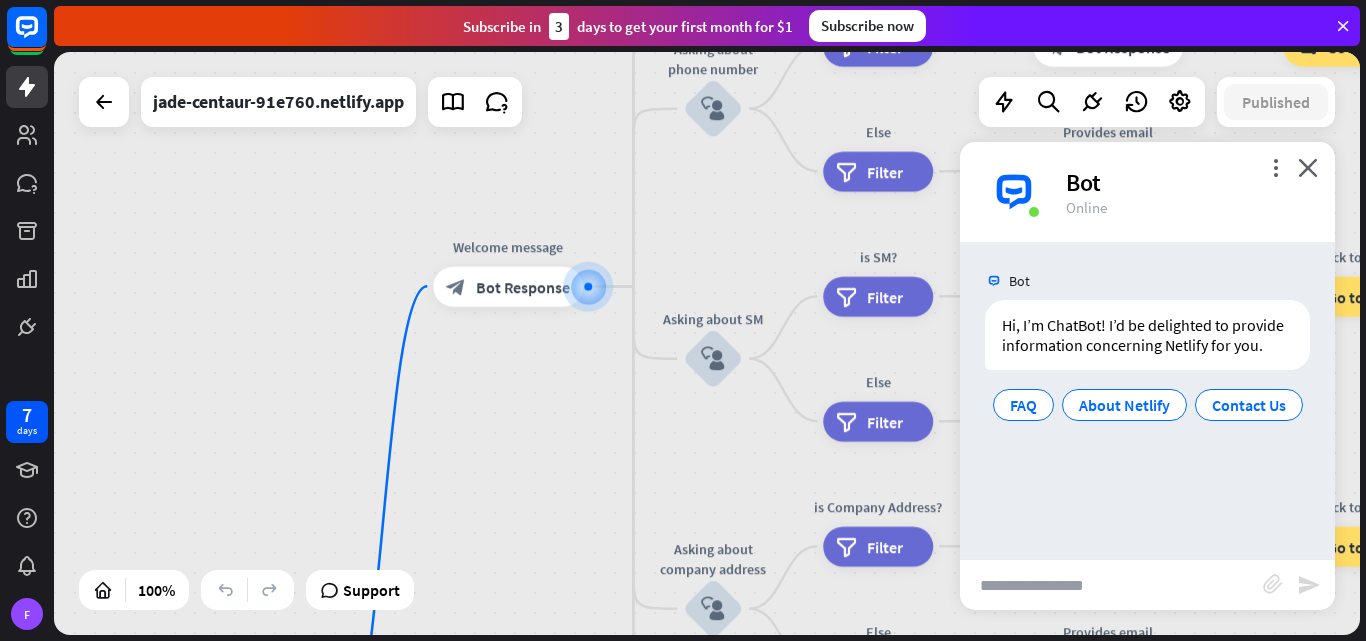 click at bounding box center [1111, 585] 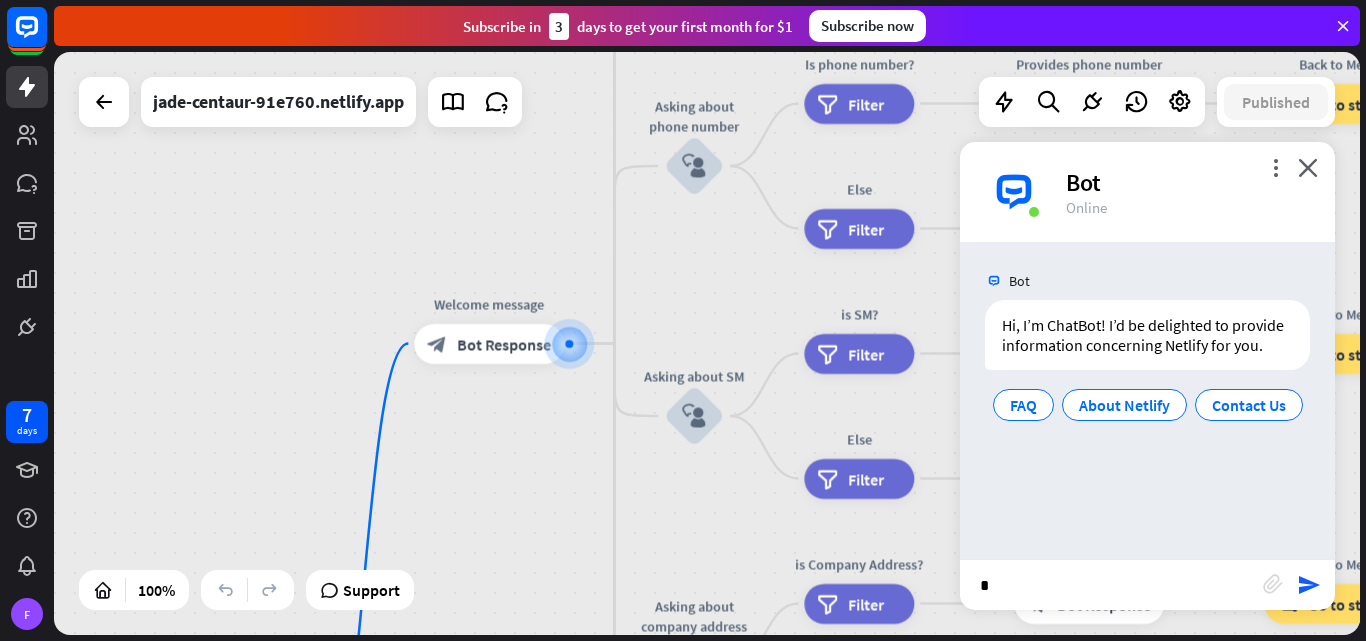 type on "**" 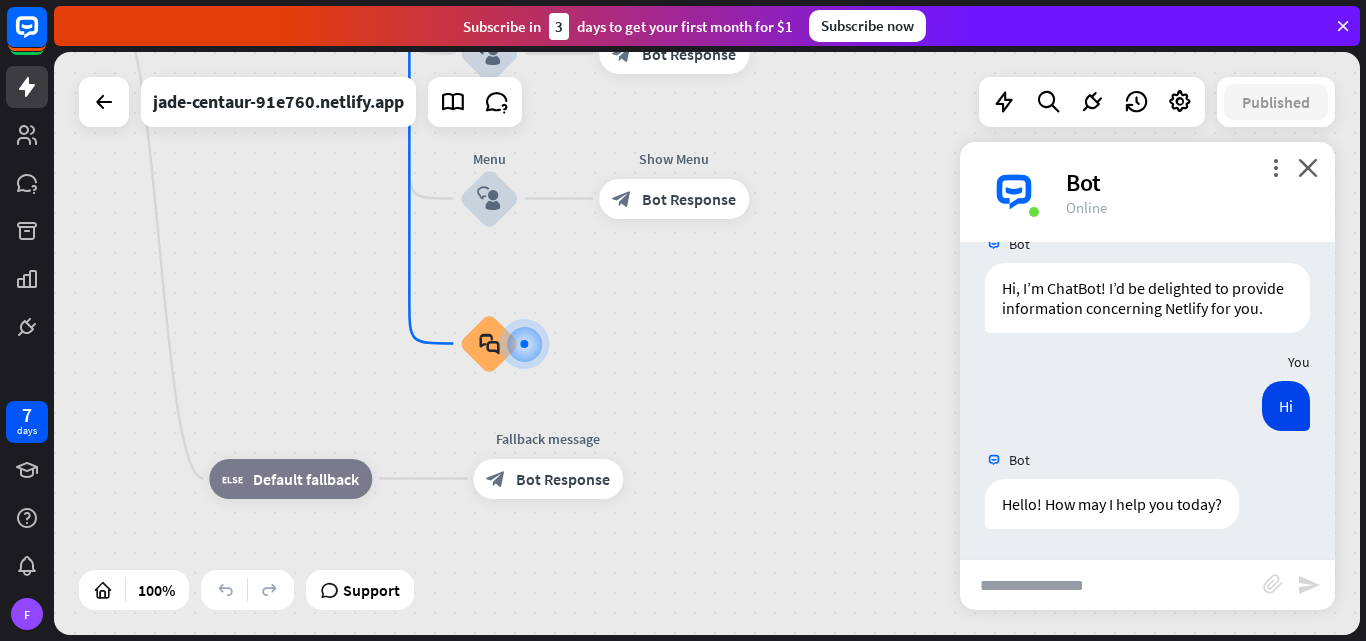 scroll, scrollTop: 57, scrollLeft: 0, axis: vertical 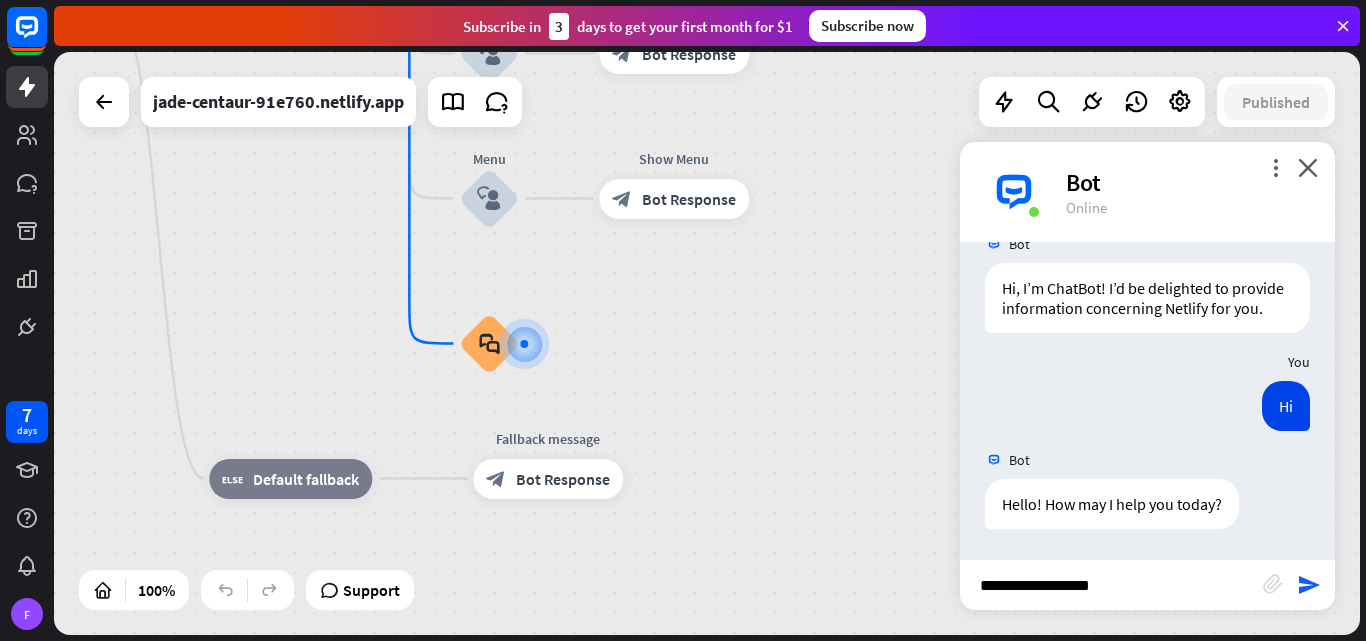 type on "**********" 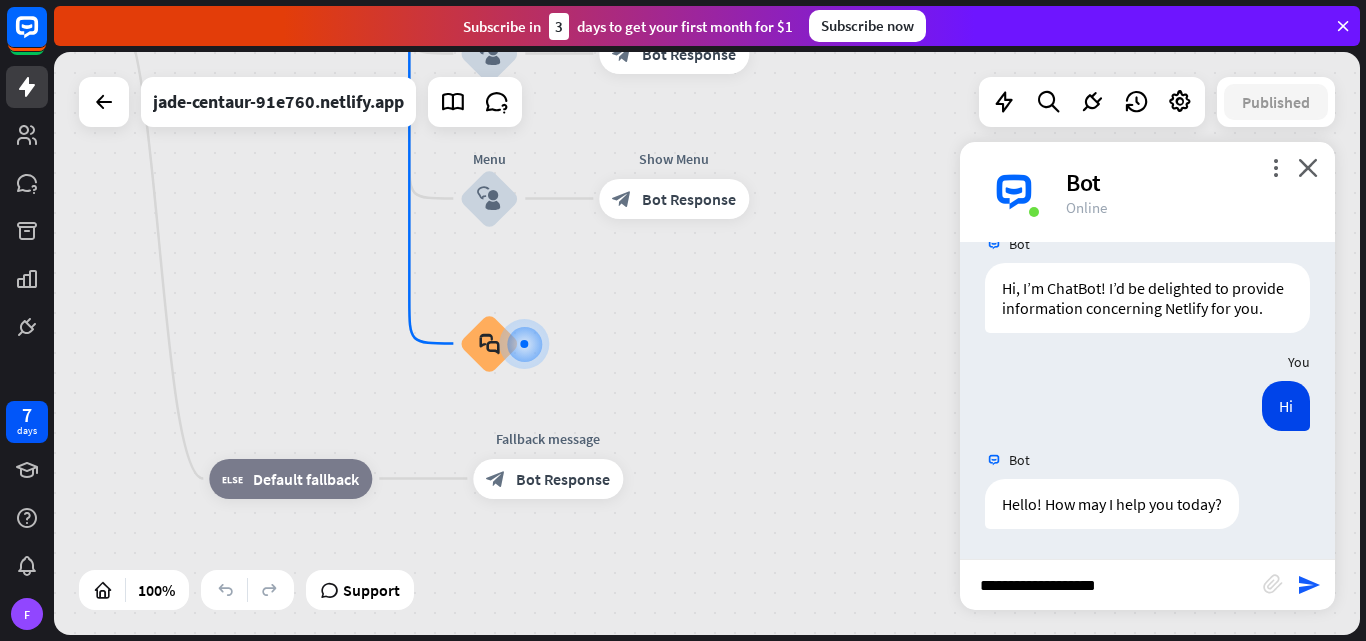 type 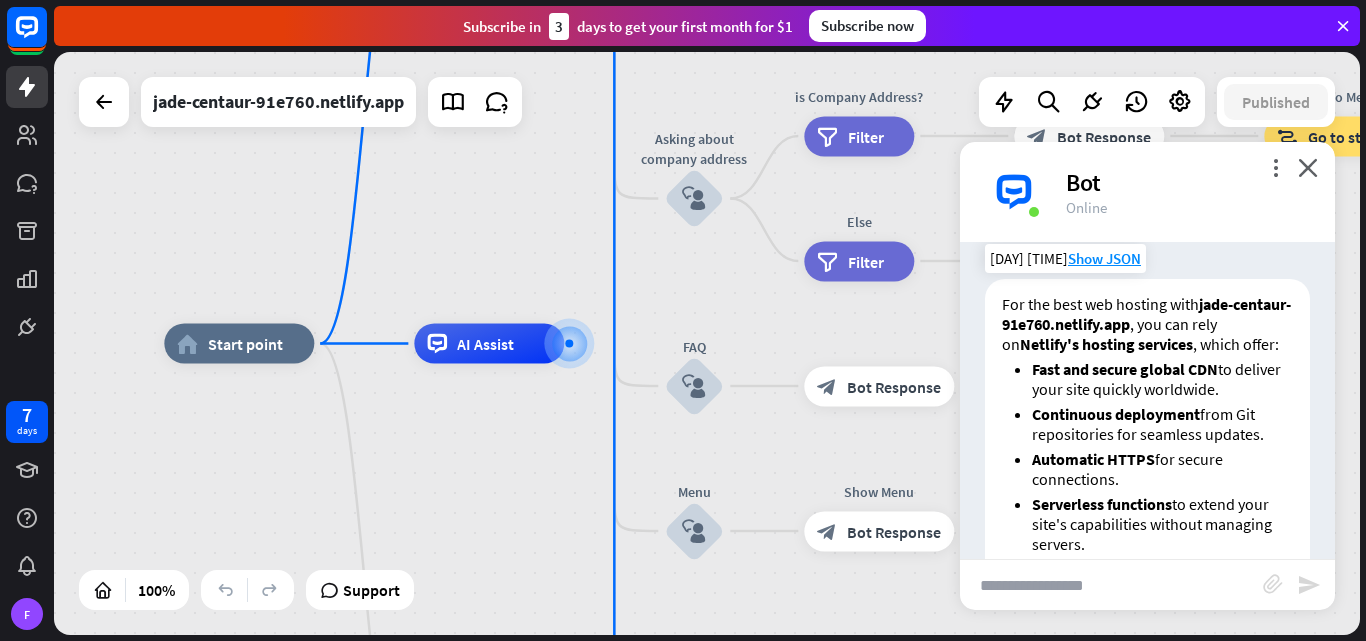 scroll, scrollTop: 431, scrollLeft: 0, axis: vertical 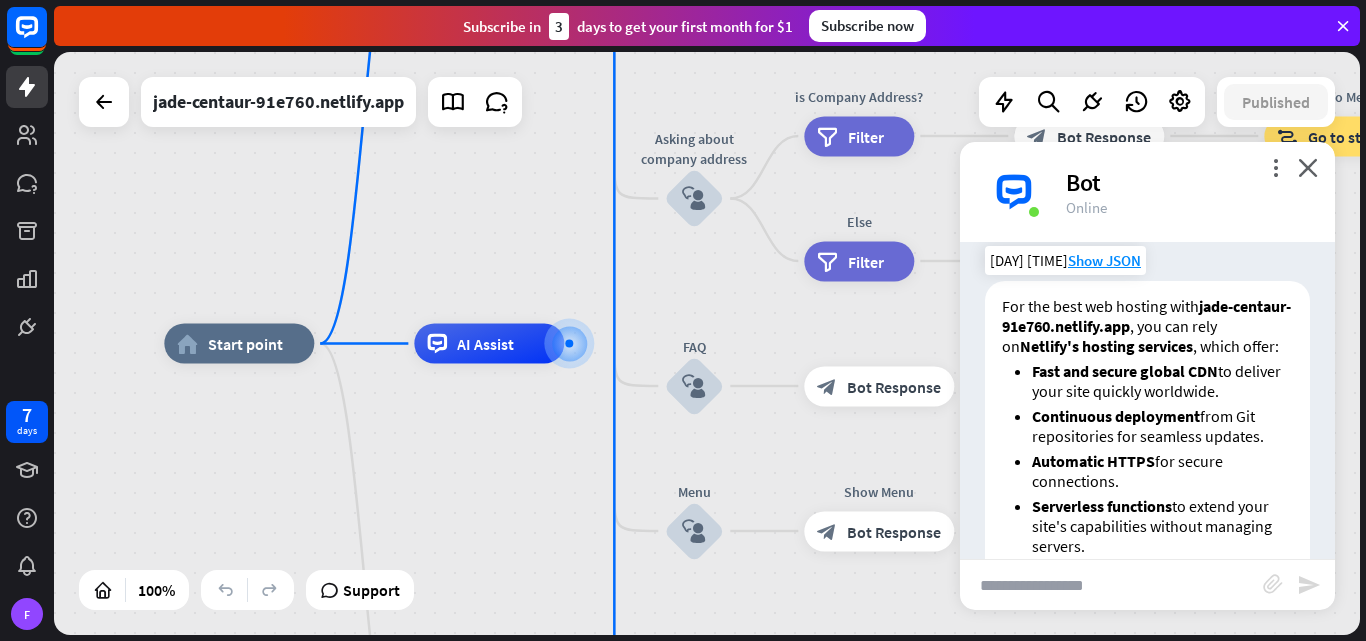 drag, startPoint x: 1081, startPoint y: 434, endPoint x: 1128, endPoint y: 415, distance: 50.695168 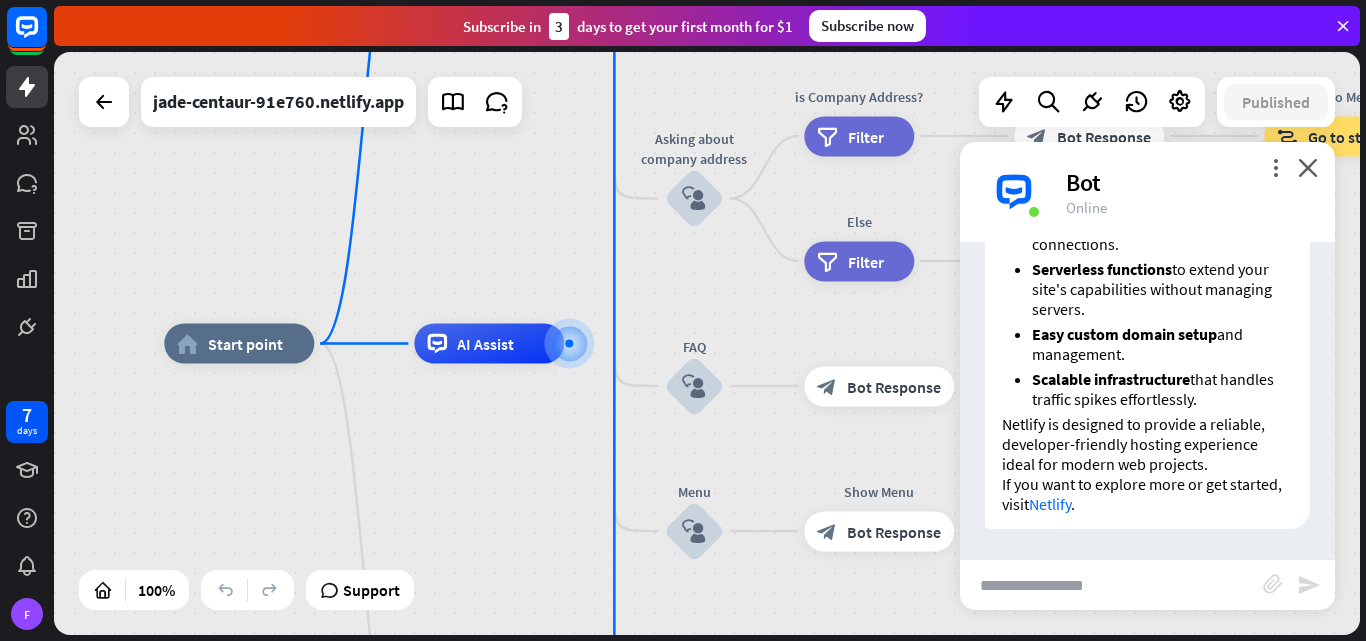 scroll, scrollTop: 708, scrollLeft: 0, axis: vertical 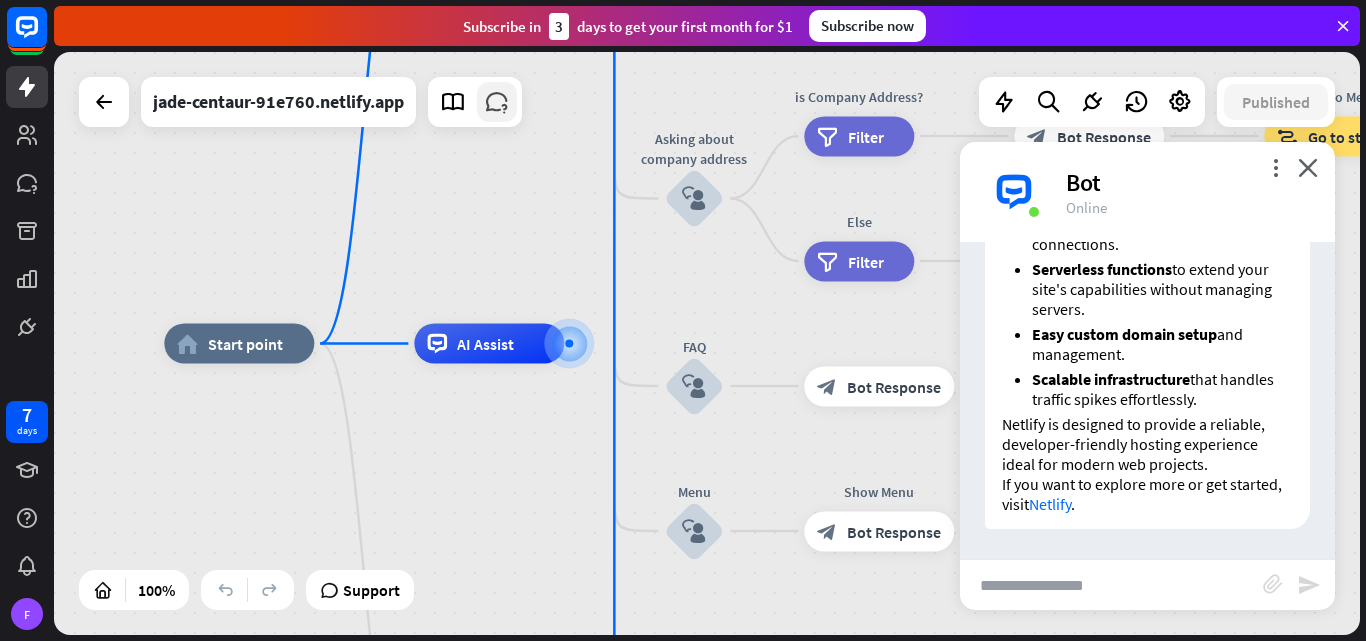 click at bounding box center (497, 102) 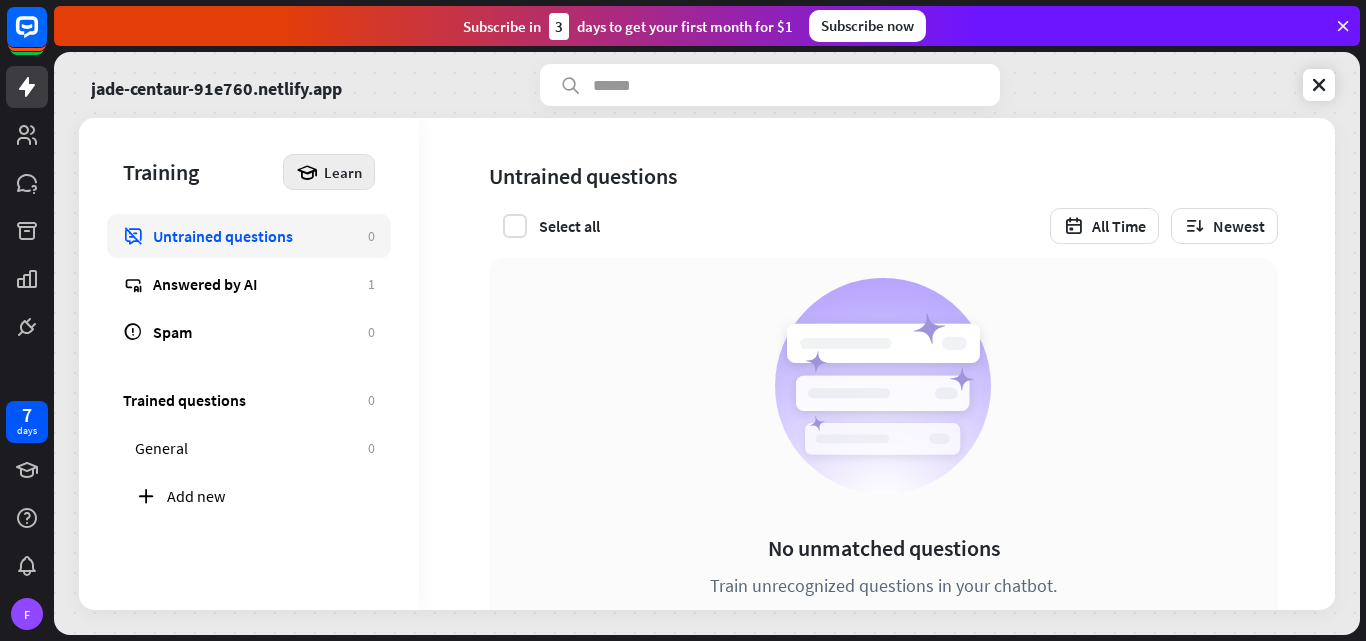 click on "Learn" at bounding box center (343, 172) 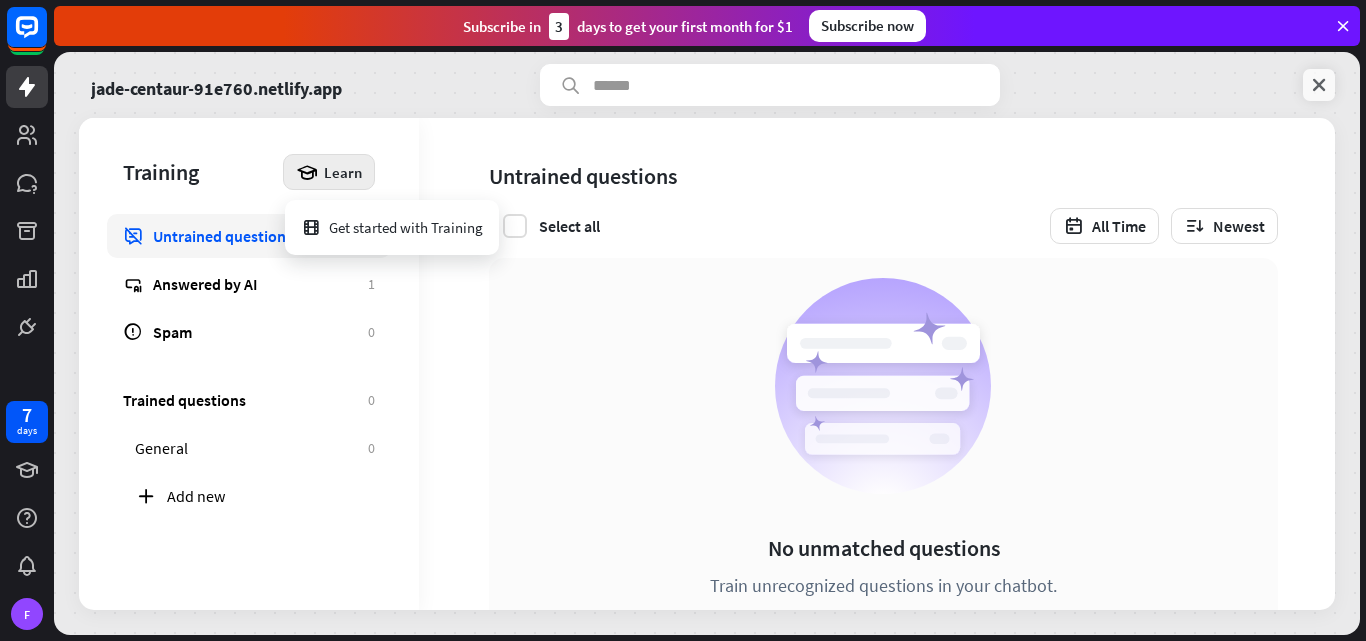 click at bounding box center [1319, 85] 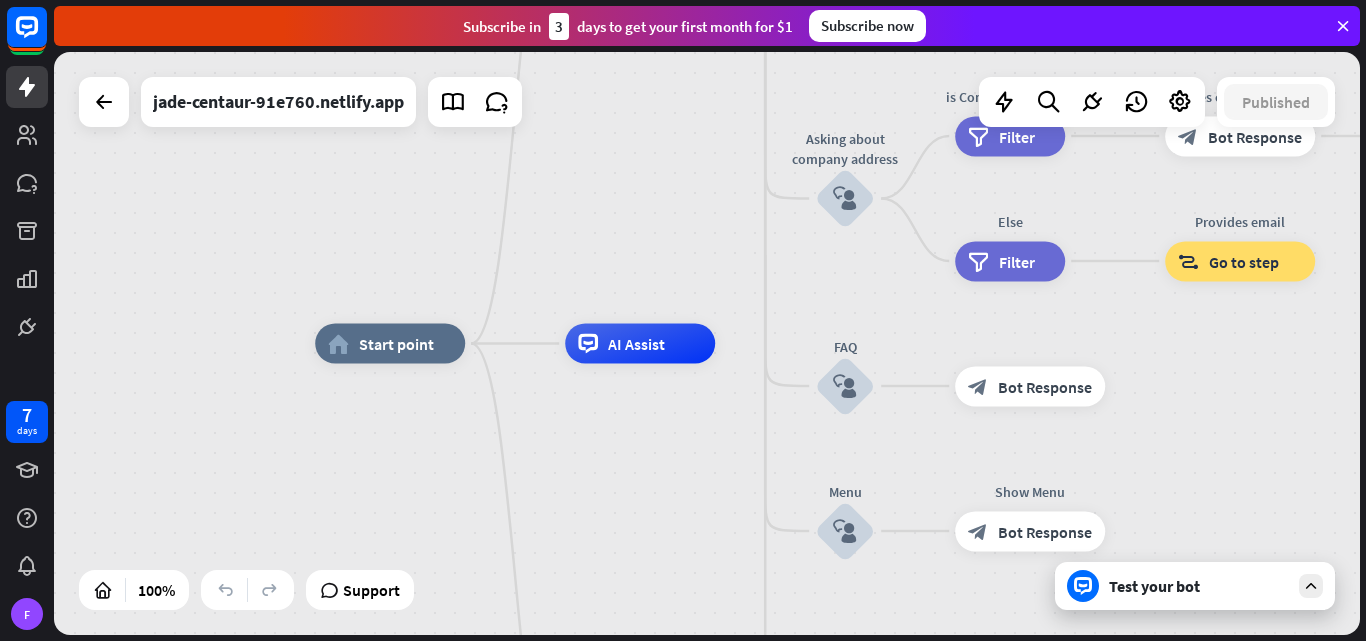 click at bounding box center (1343, 26) 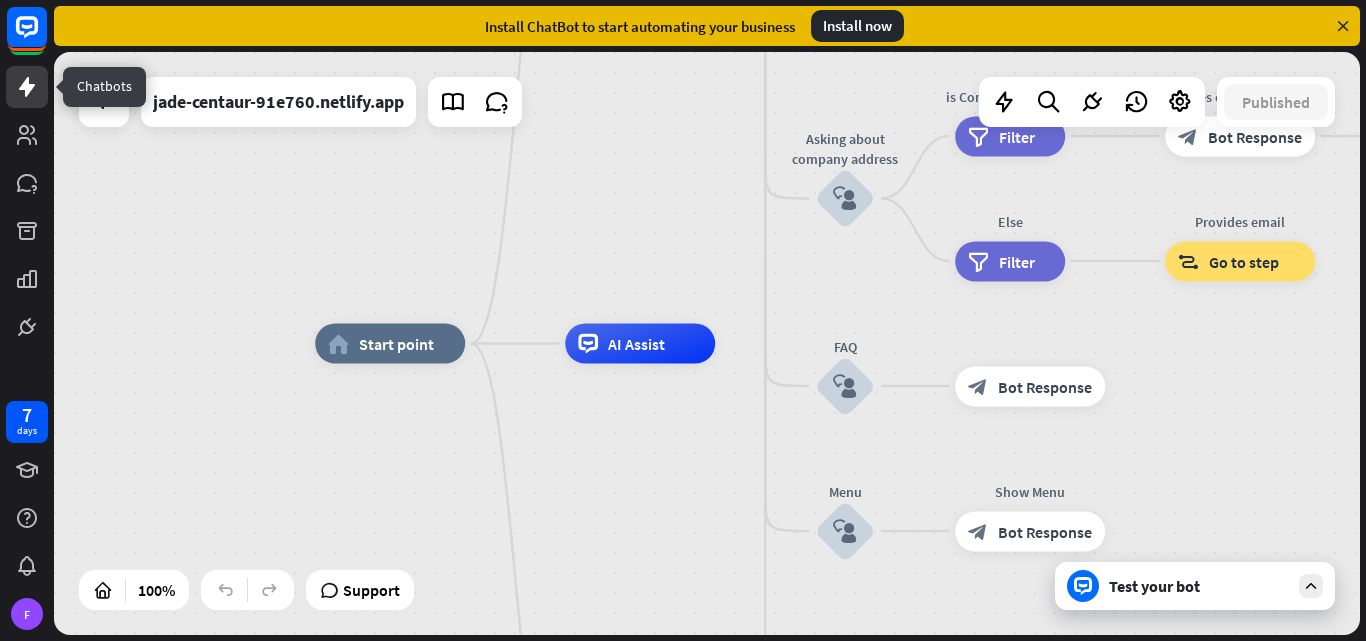 click at bounding box center [27, 87] 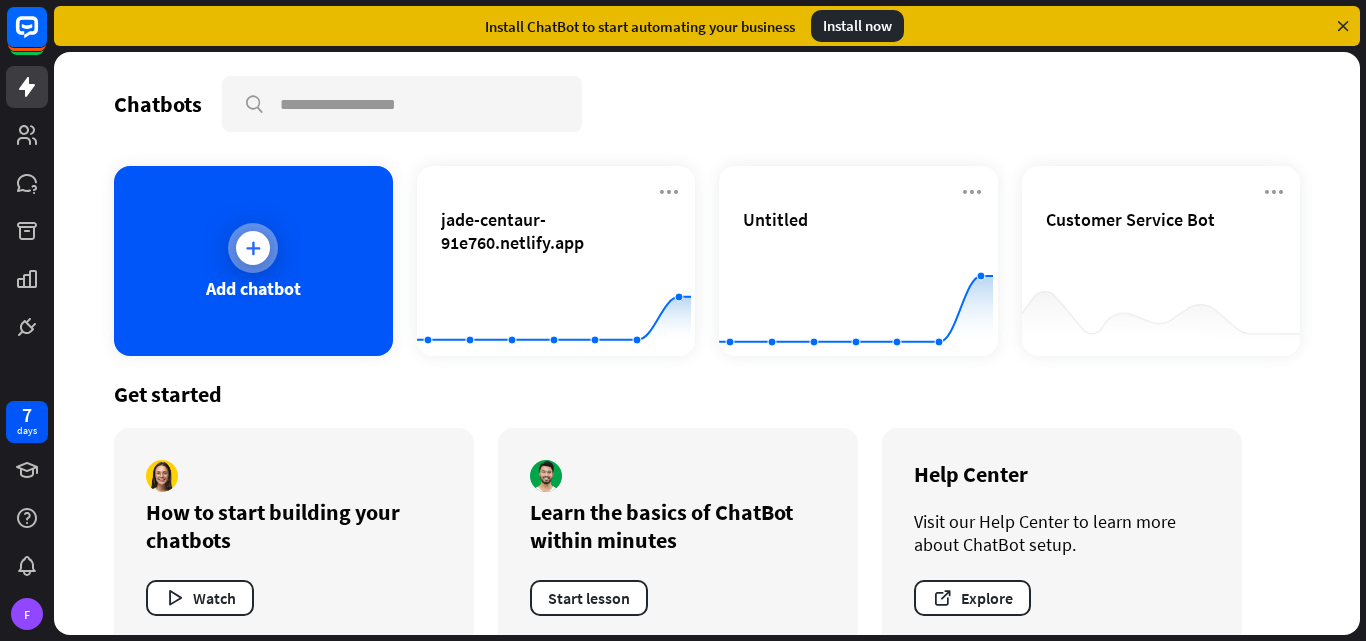 scroll, scrollTop: 37, scrollLeft: 0, axis: vertical 